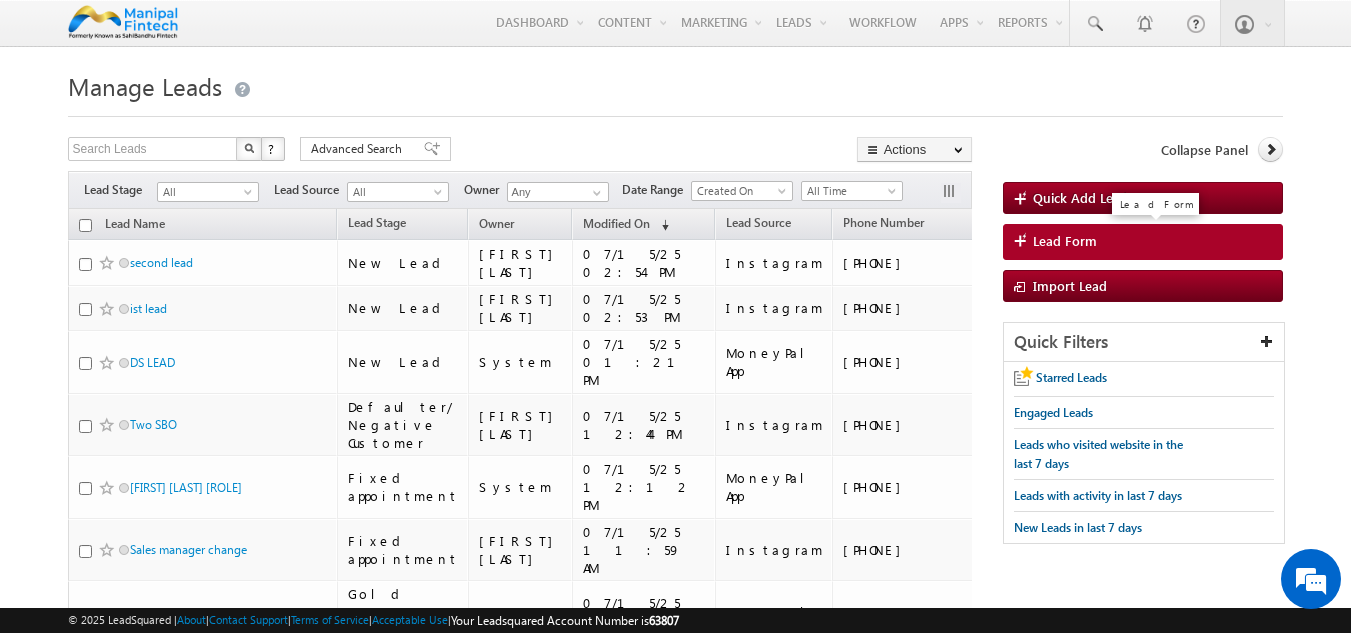 scroll, scrollTop: 0, scrollLeft: 0, axis: both 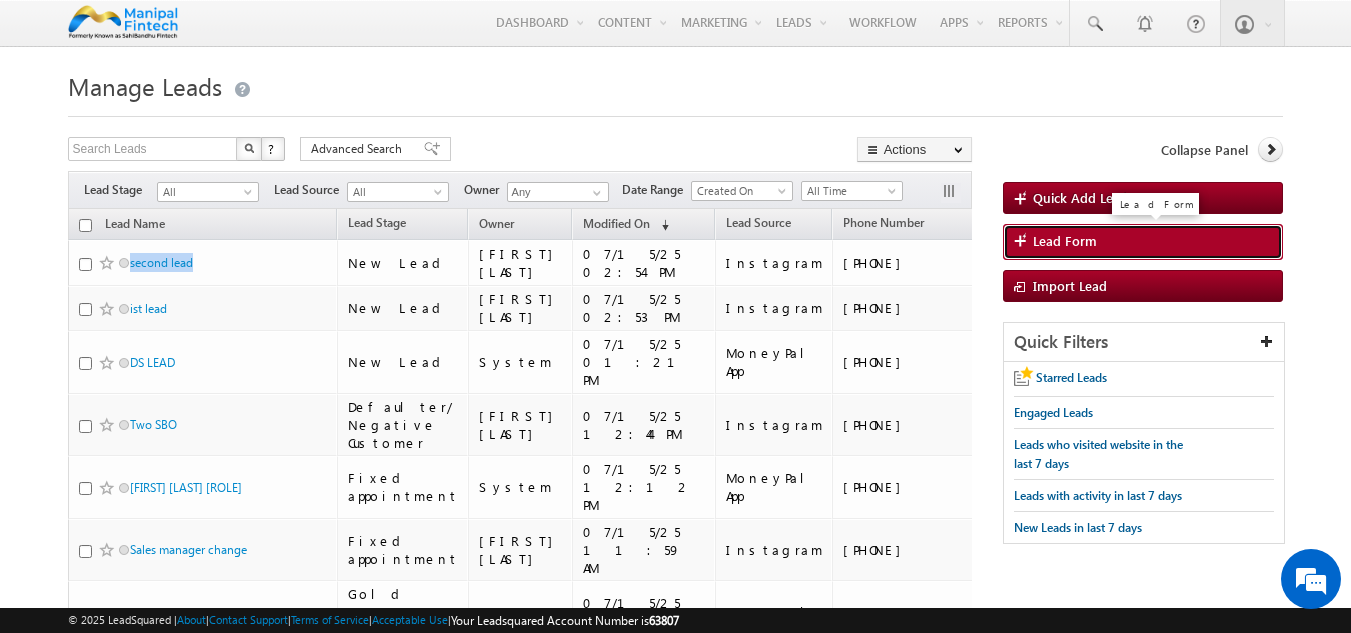 click on "Lead Form" at bounding box center [1143, 242] 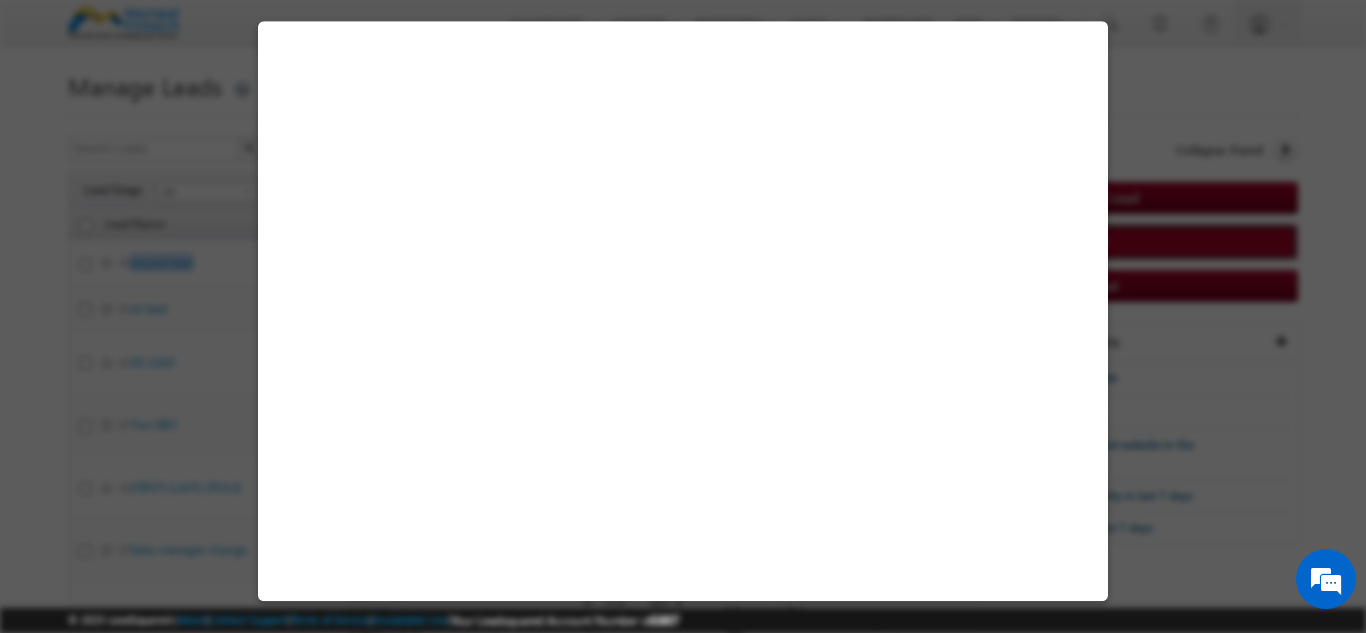 select on "Open" 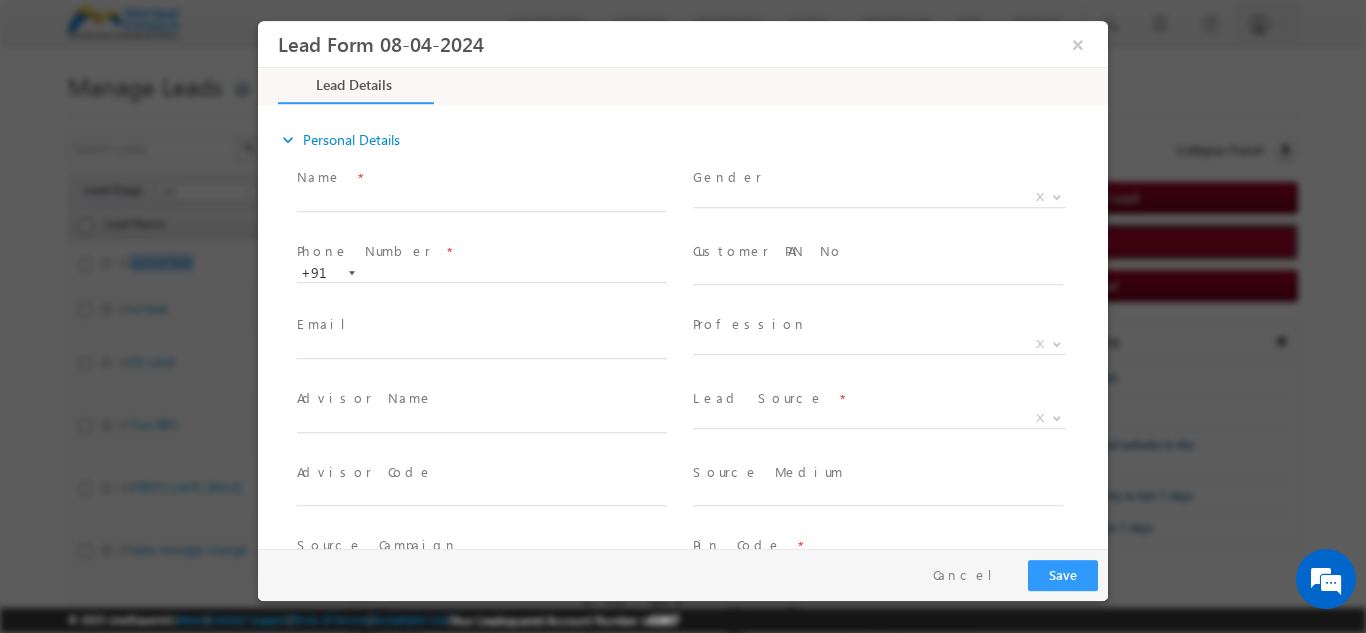 scroll, scrollTop: 0, scrollLeft: 0, axis: both 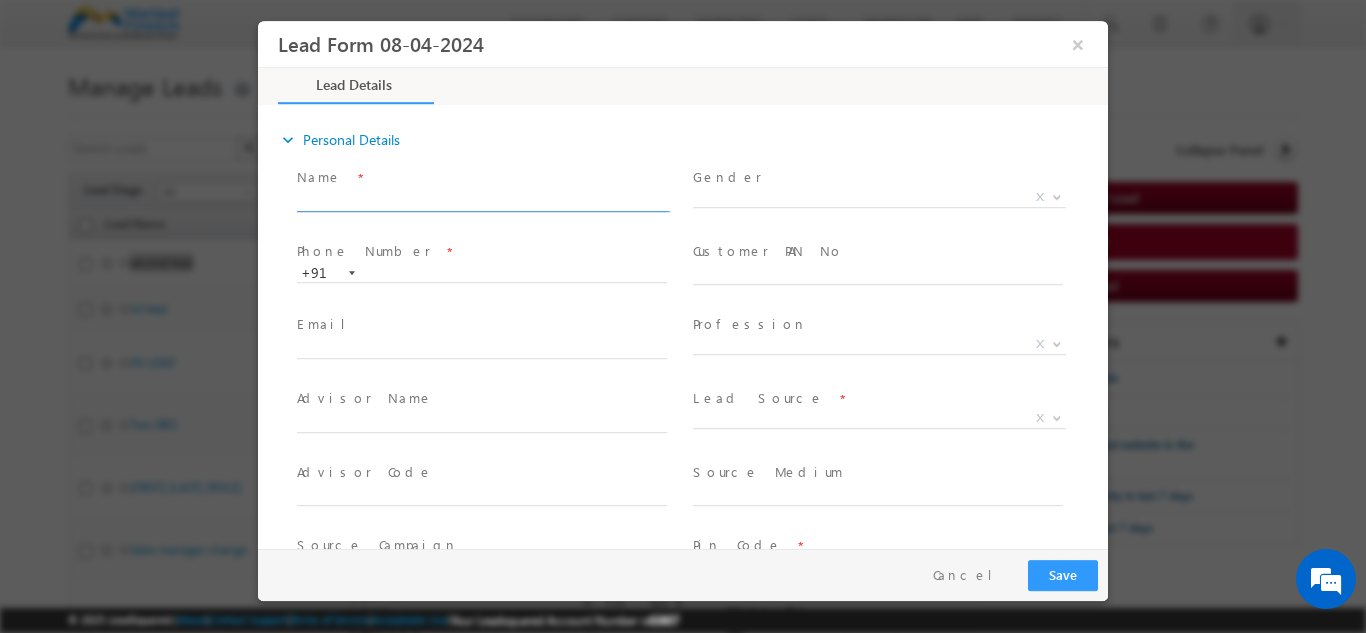 type on "07/15/25 9:30 PM" 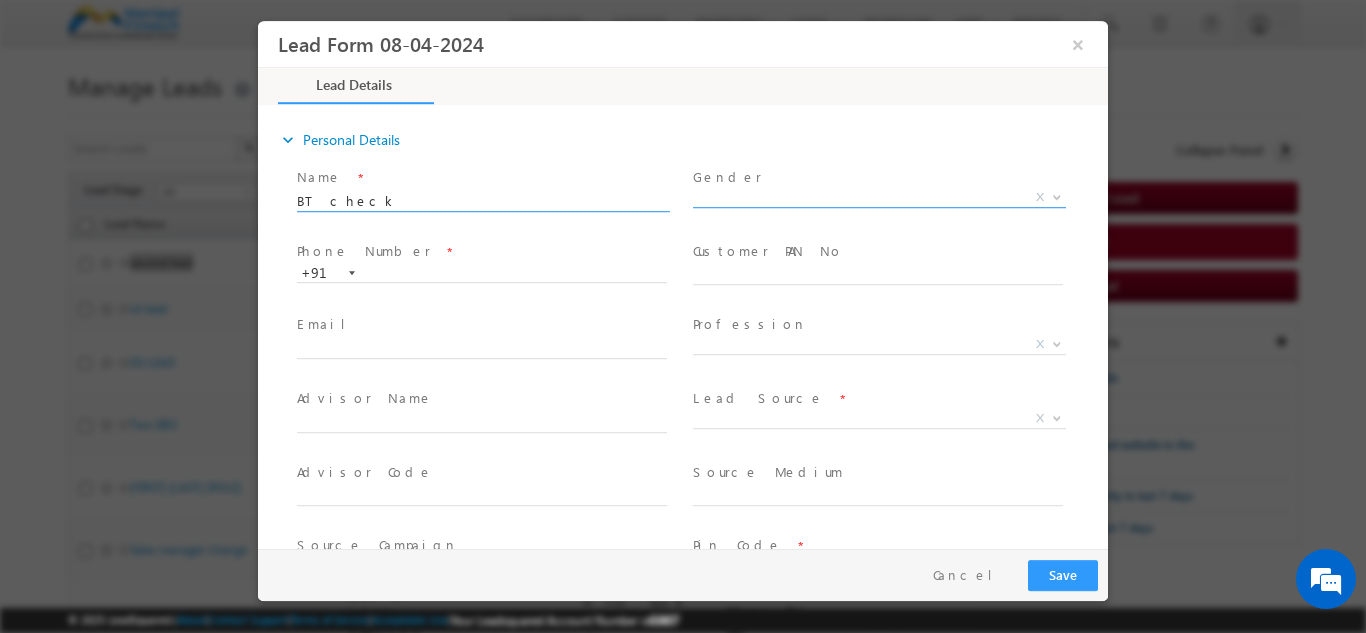 type on "BT check" 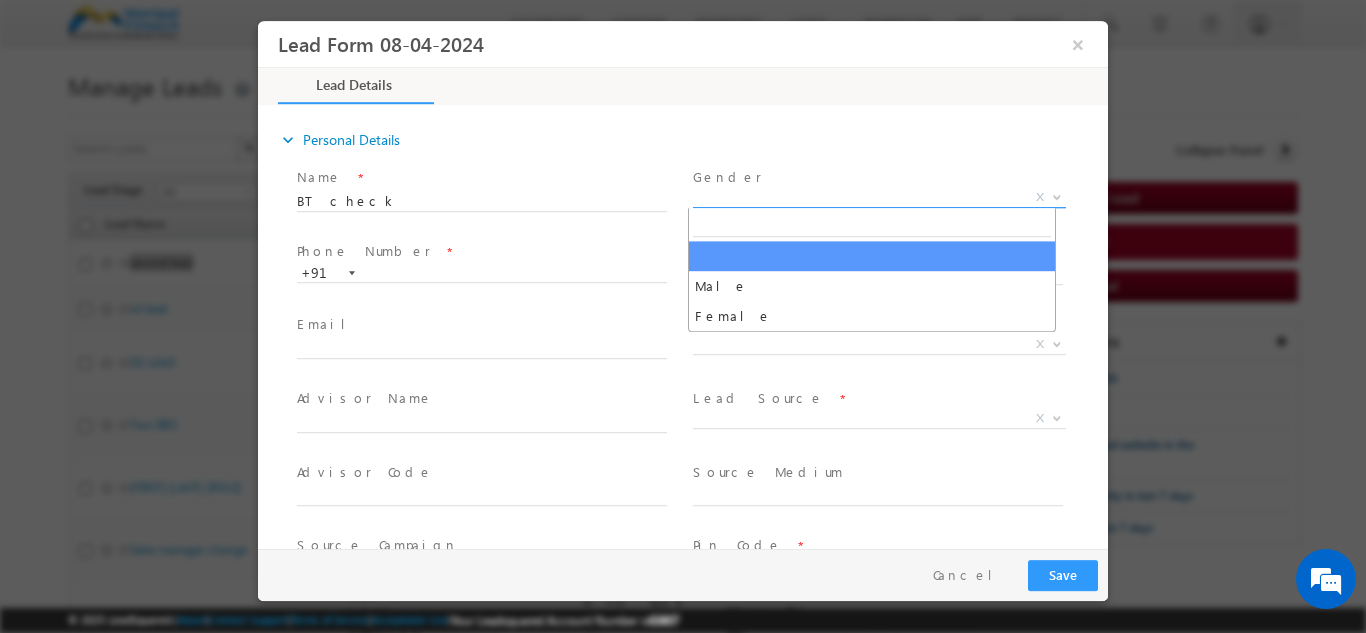 click on "X" at bounding box center [879, 197] 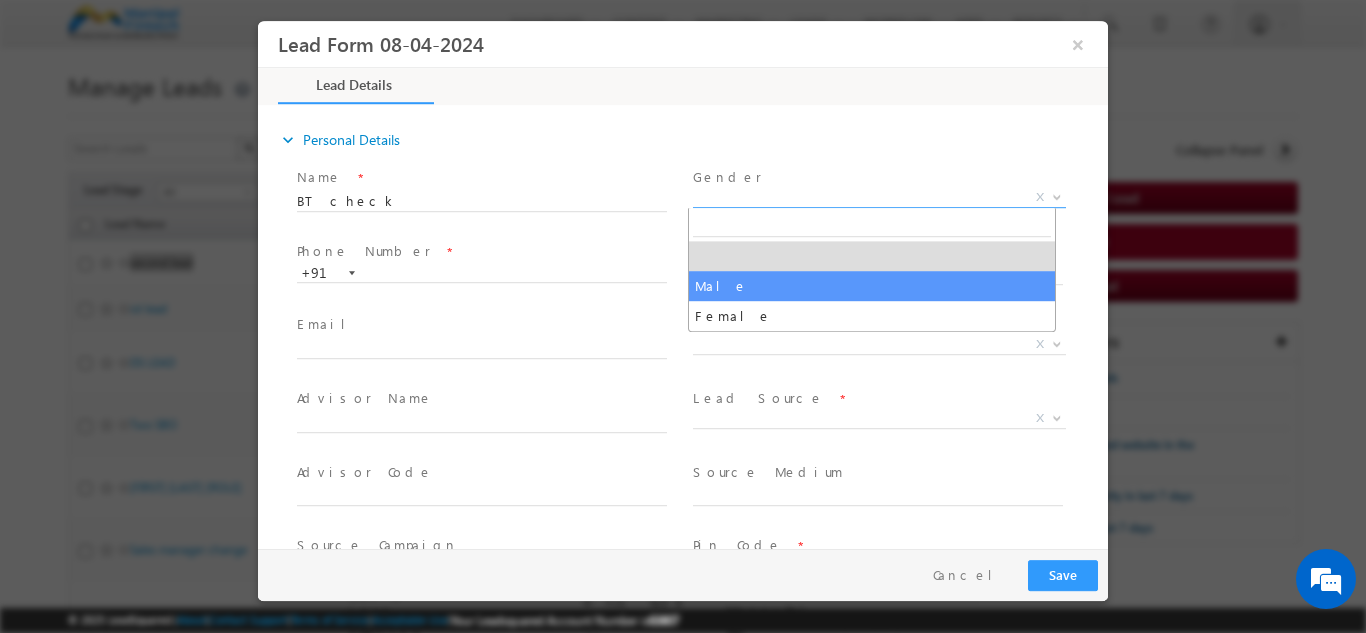 select on "Male" 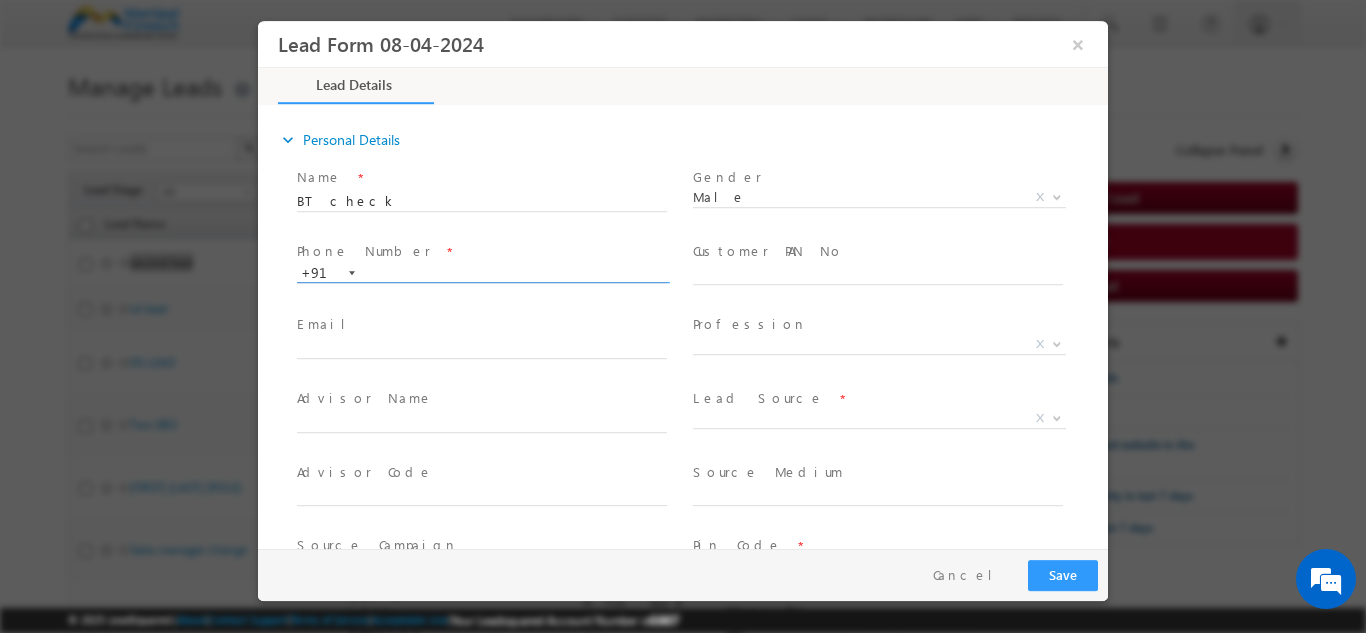 click at bounding box center [482, 273] 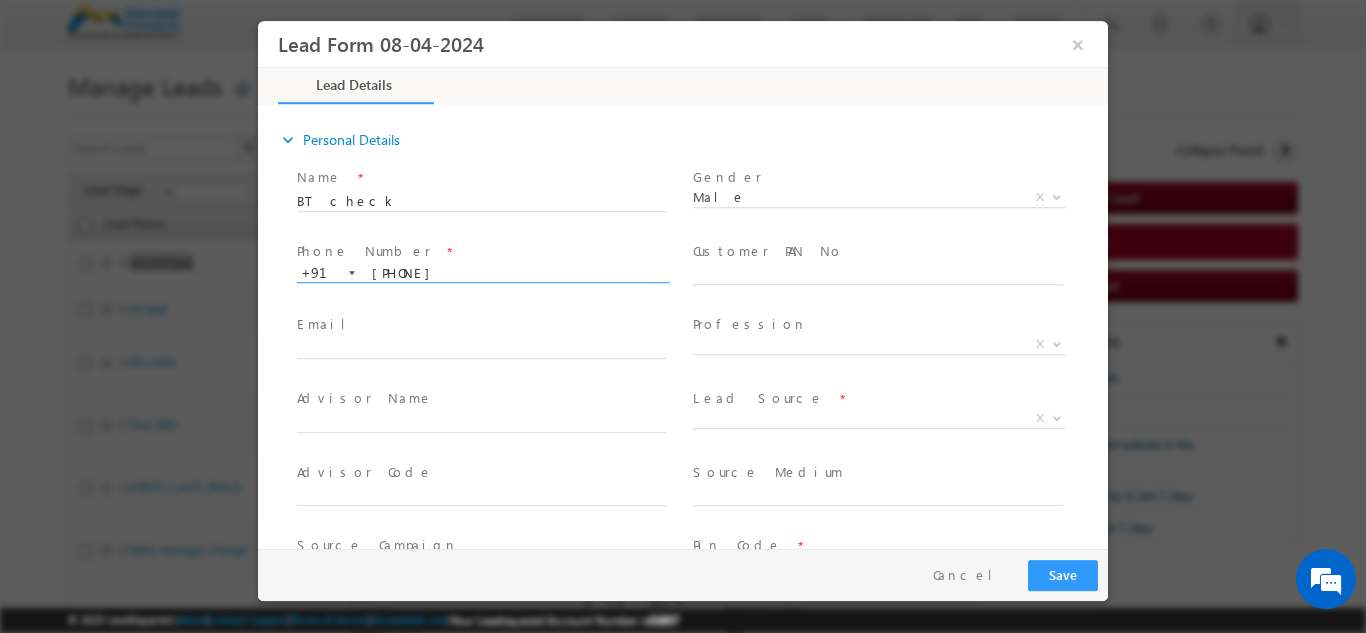 type on "9711900009" 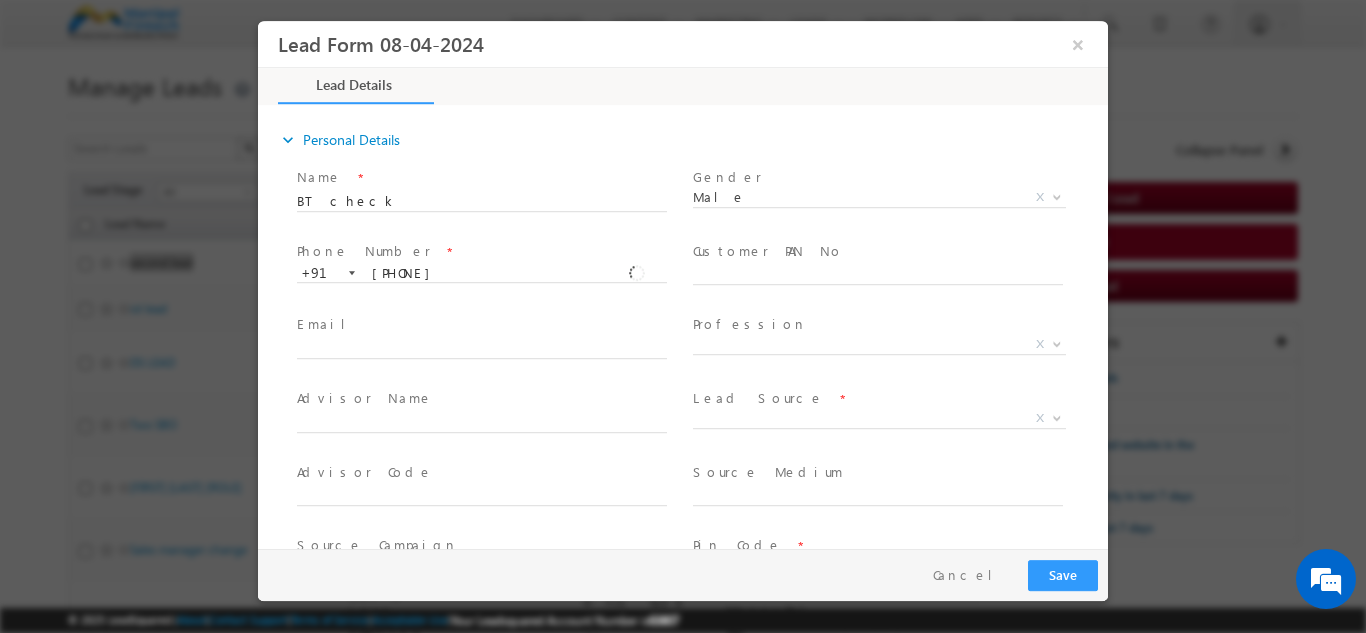 click on "Email
*" at bounding box center [481, 324] 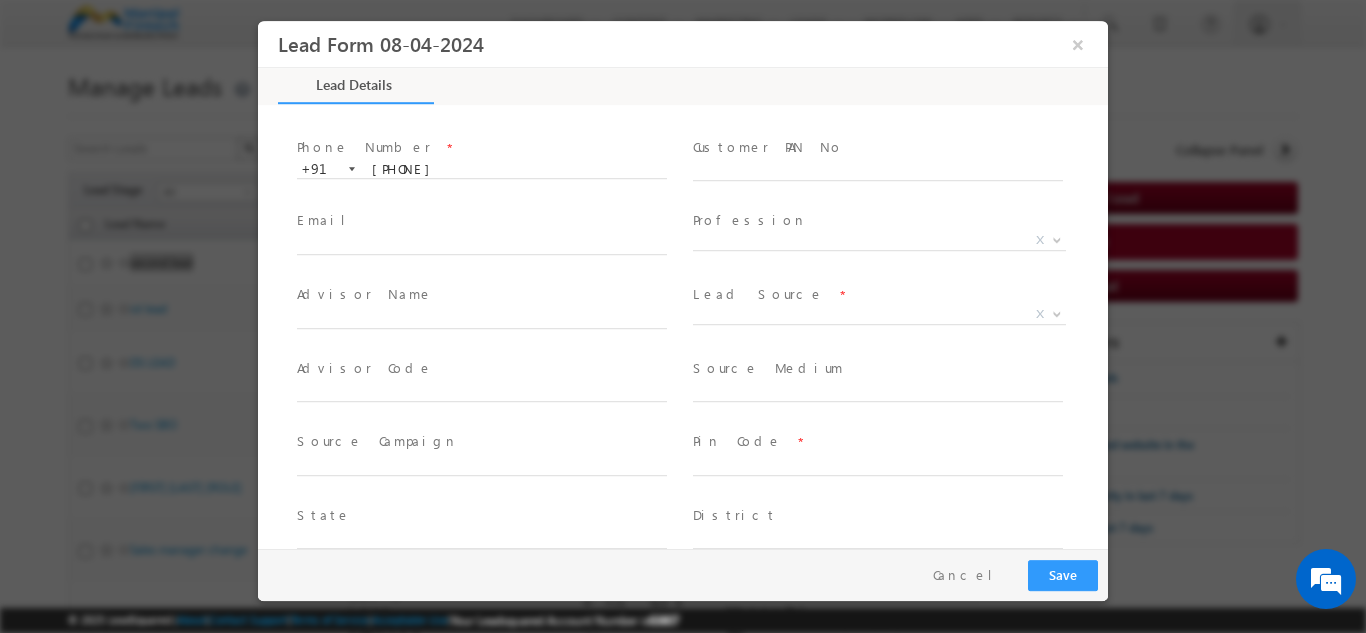 scroll, scrollTop: 112, scrollLeft: 0, axis: vertical 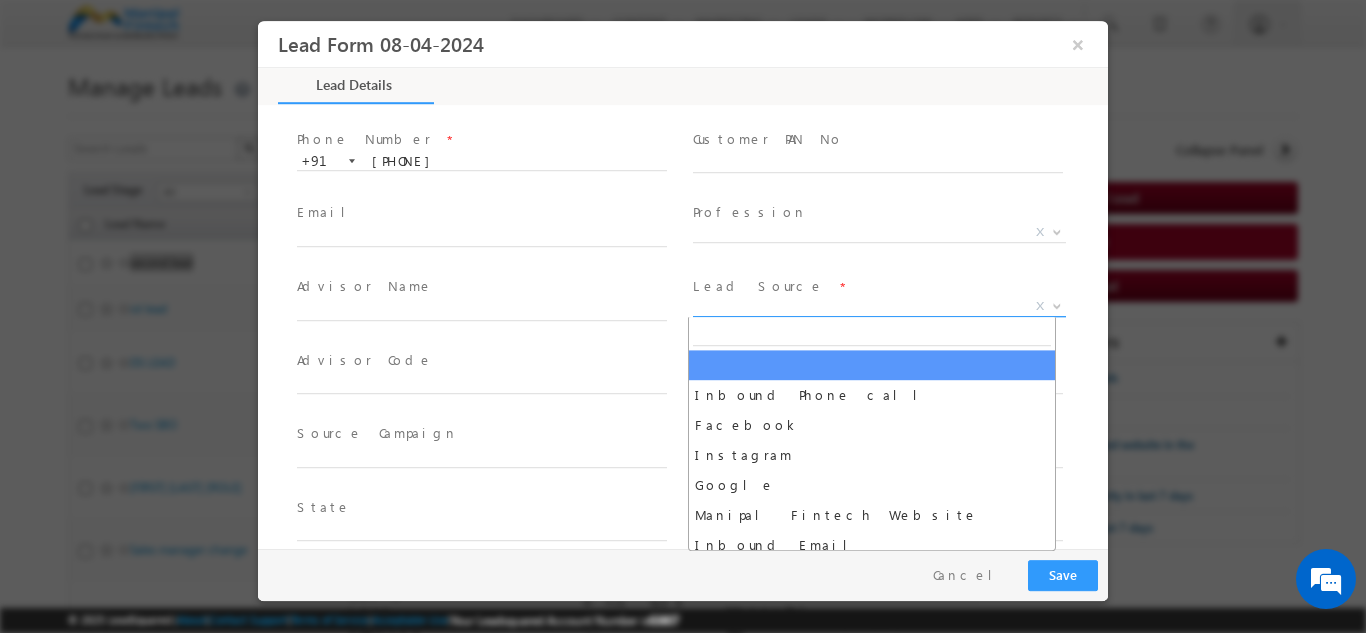 click on "X" at bounding box center (879, 306) 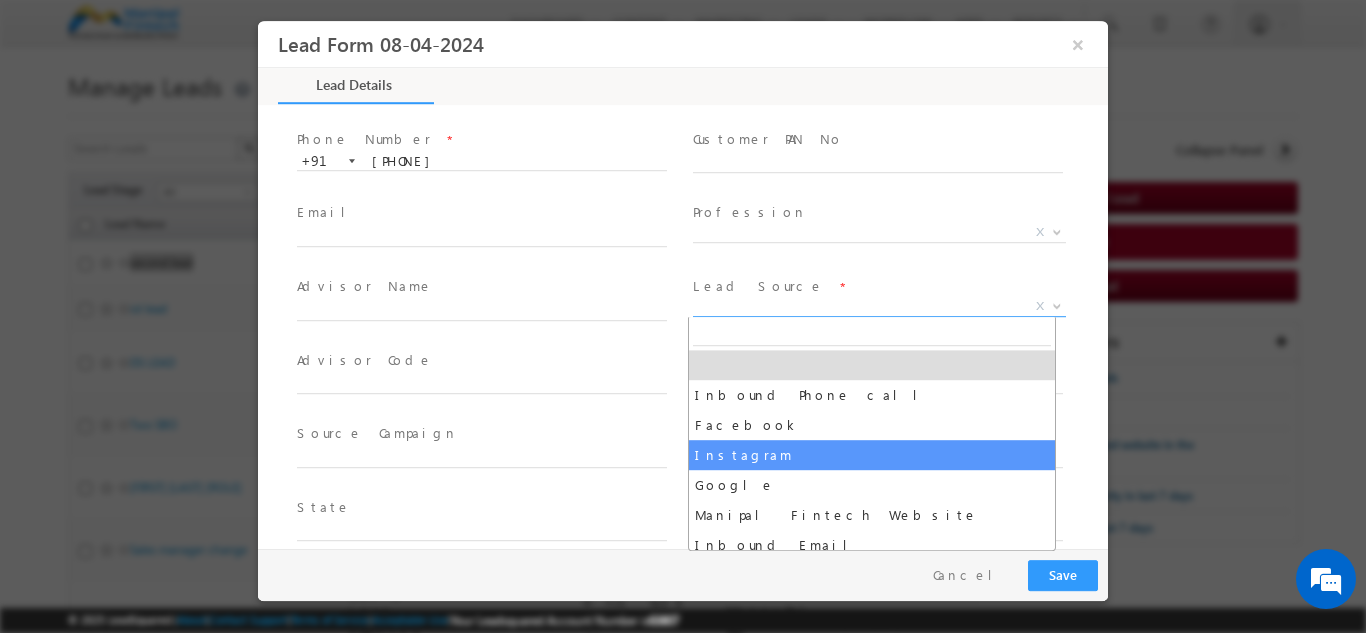 select on "Instagram" 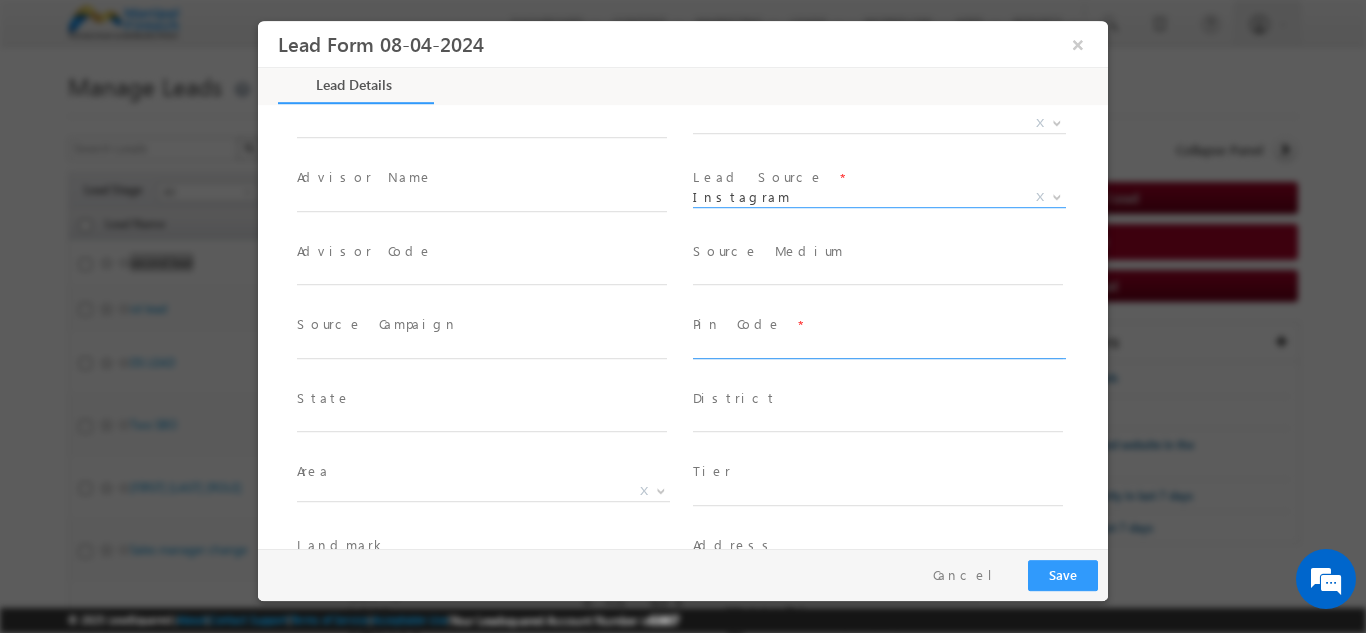 scroll, scrollTop: 222, scrollLeft: 0, axis: vertical 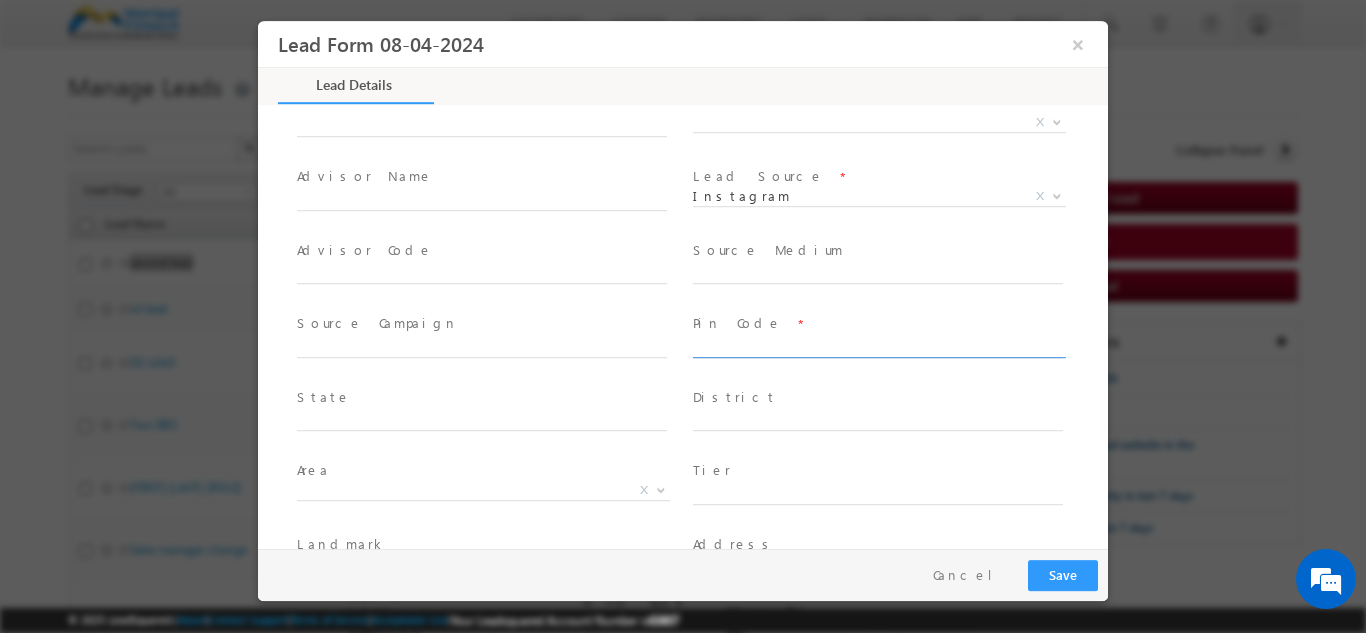 click at bounding box center [878, 347] 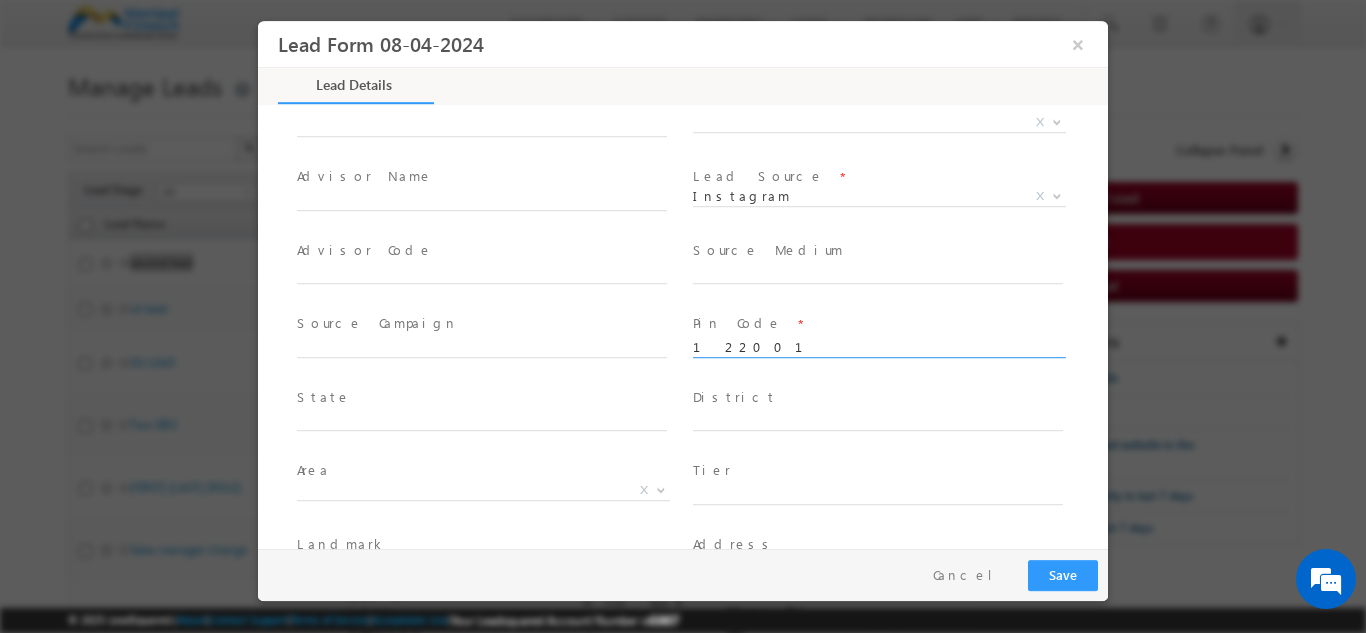 type on "122001" 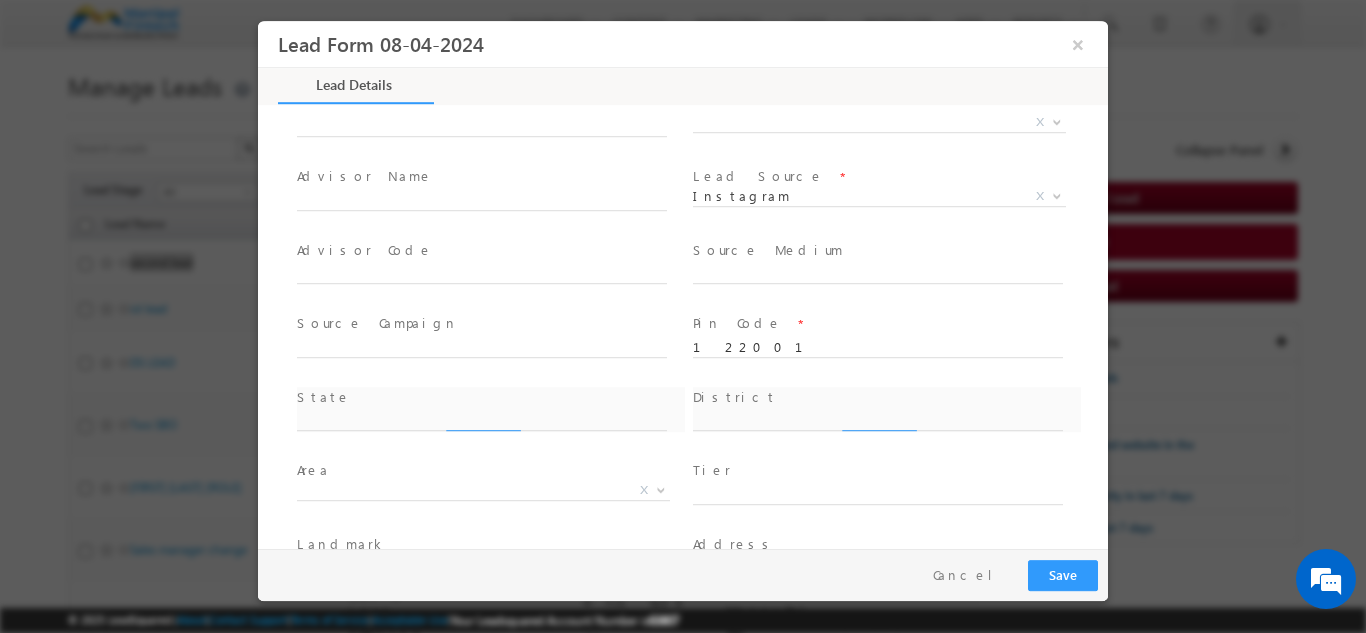 type on "Haryana" 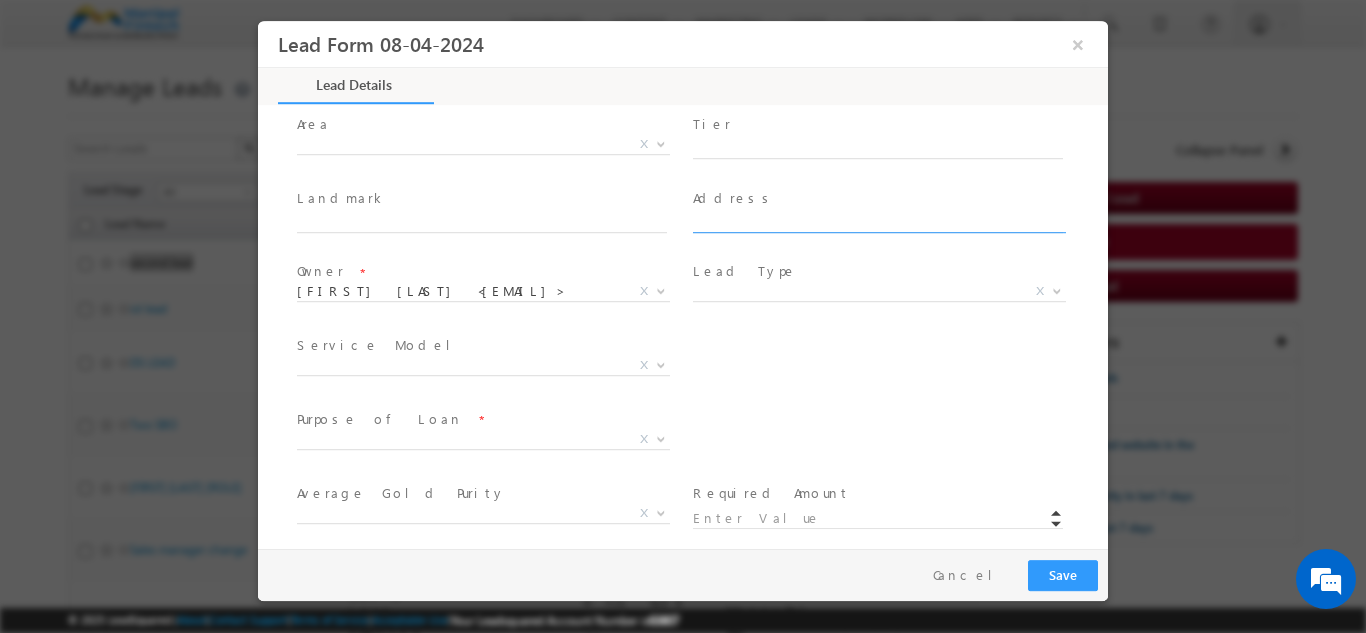 scroll, scrollTop: 575, scrollLeft: 0, axis: vertical 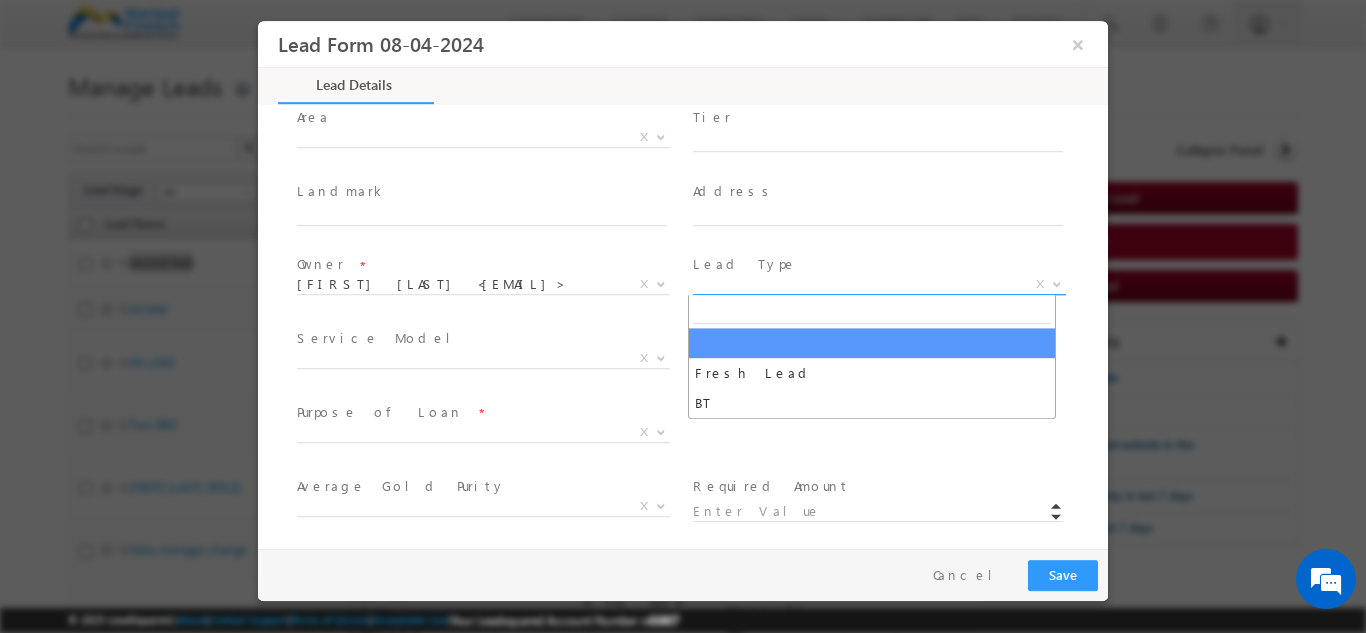 click on "X" at bounding box center [879, 284] 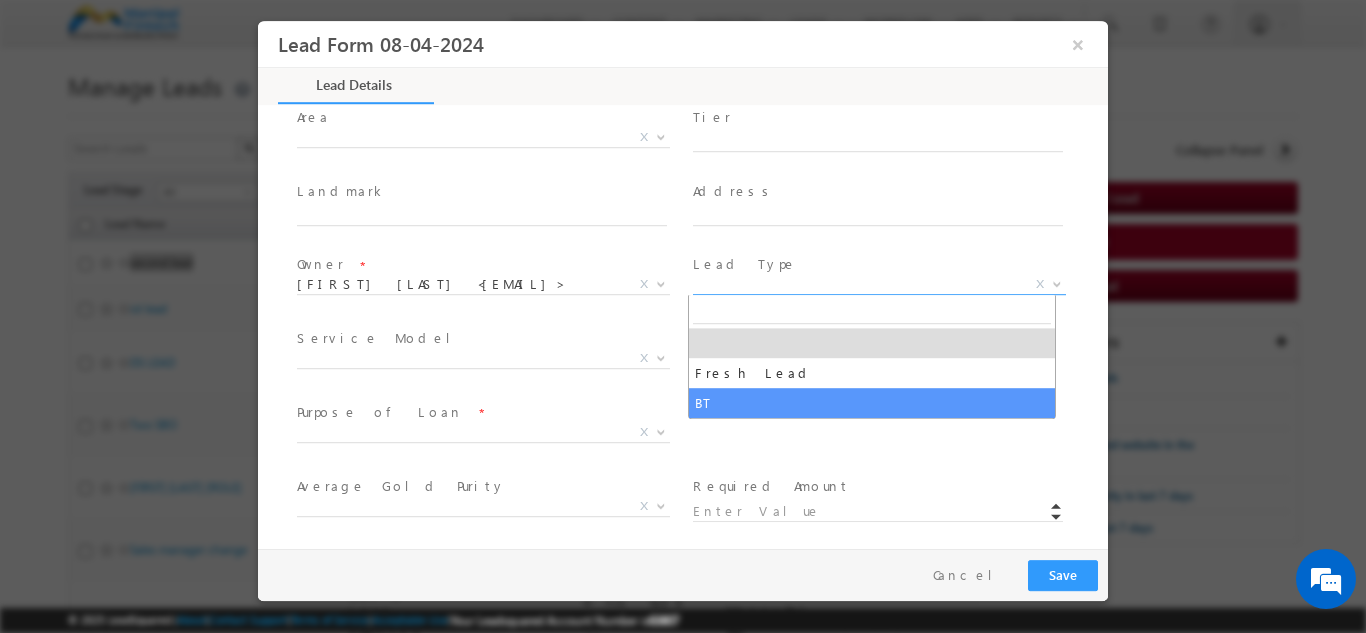 select on "BT" 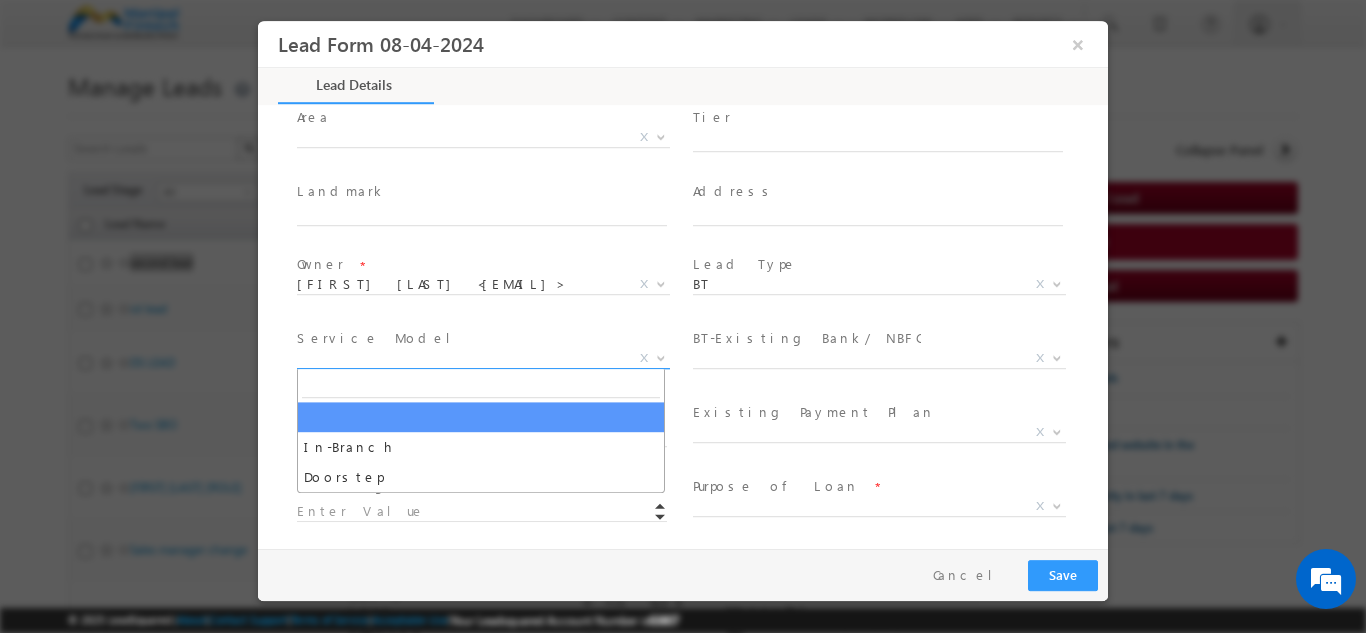 click on "X" at bounding box center (483, 358) 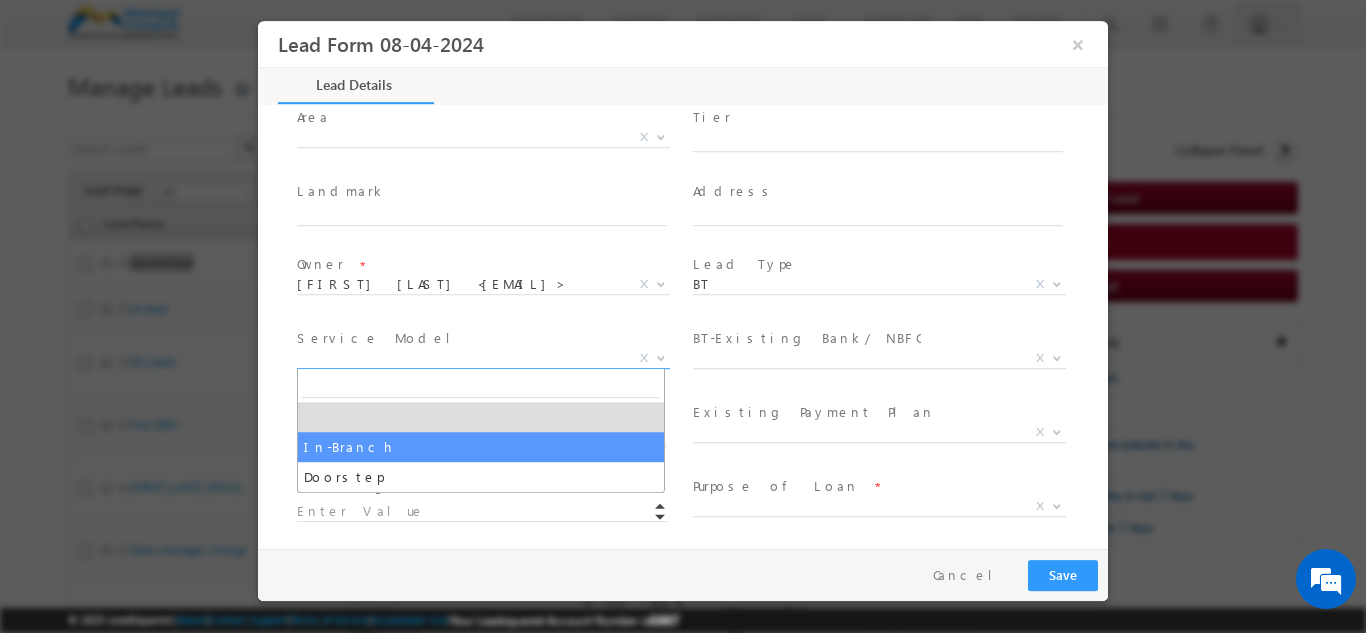 select on "In-Branch" 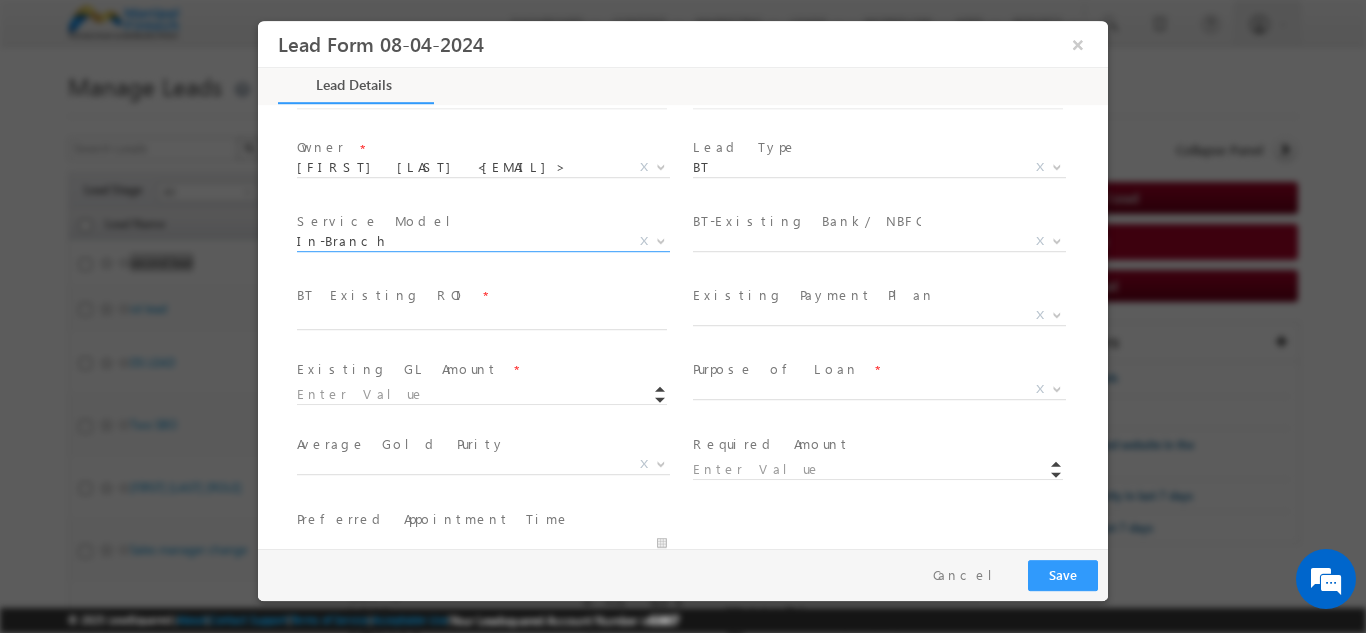scroll, scrollTop: 693, scrollLeft: 0, axis: vertical 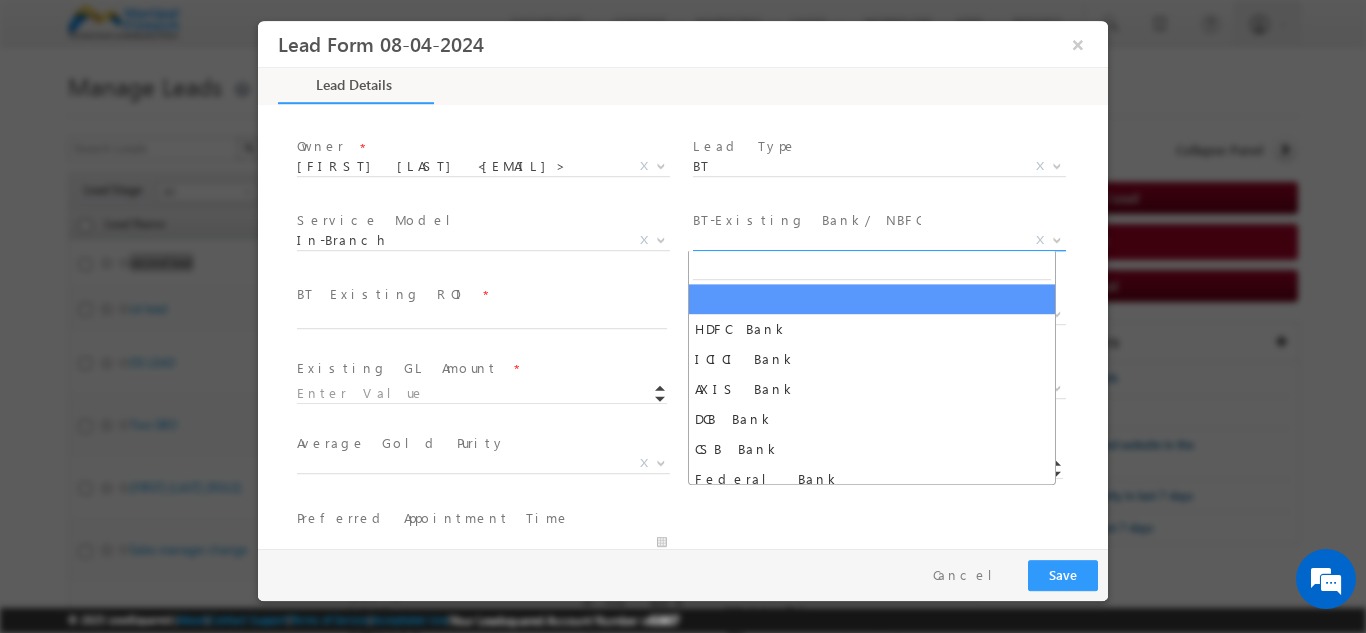click on "X" at bounding box center (879, 240) 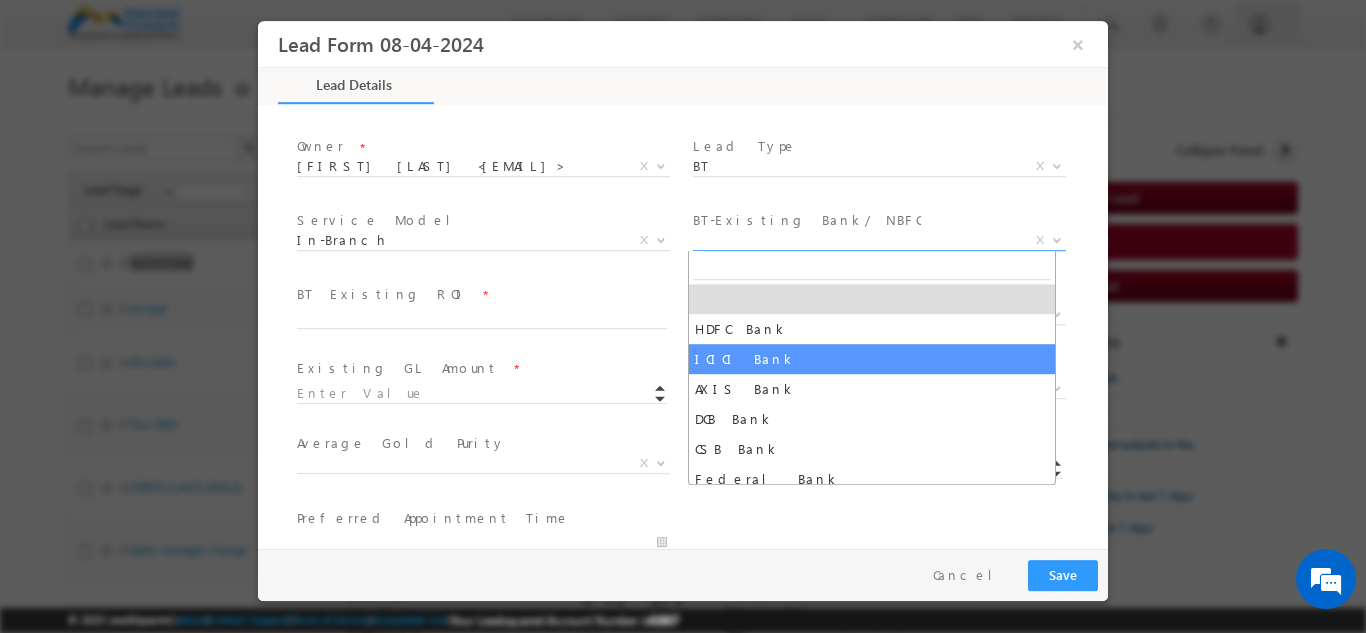 select on "ICICI Bank" 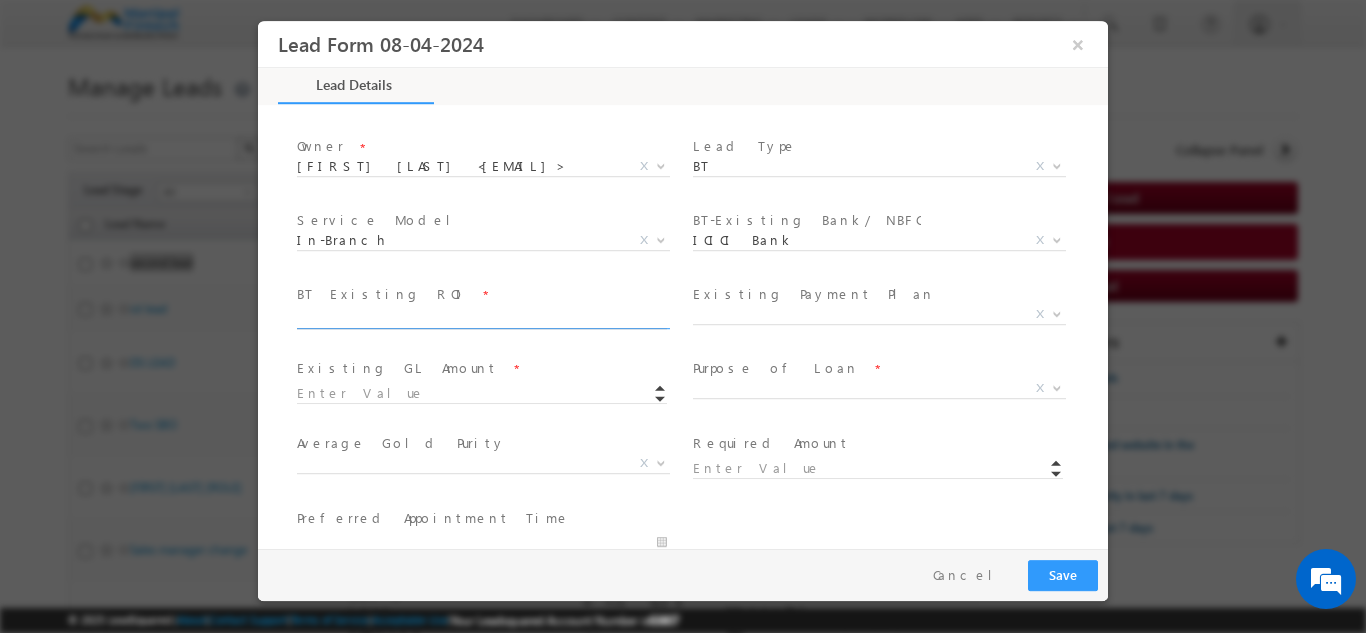 click at bounding box center [482, 318] 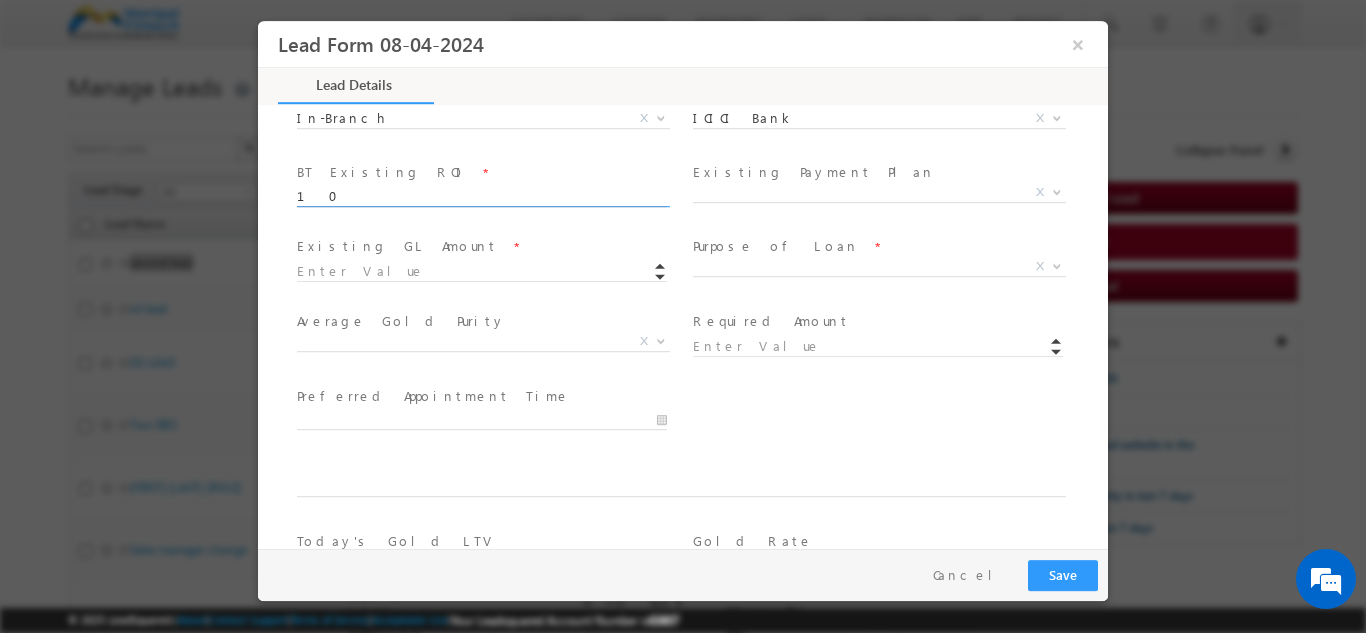 scroll, scrollTop: 852, scrollLeft: 0, axis: vertical 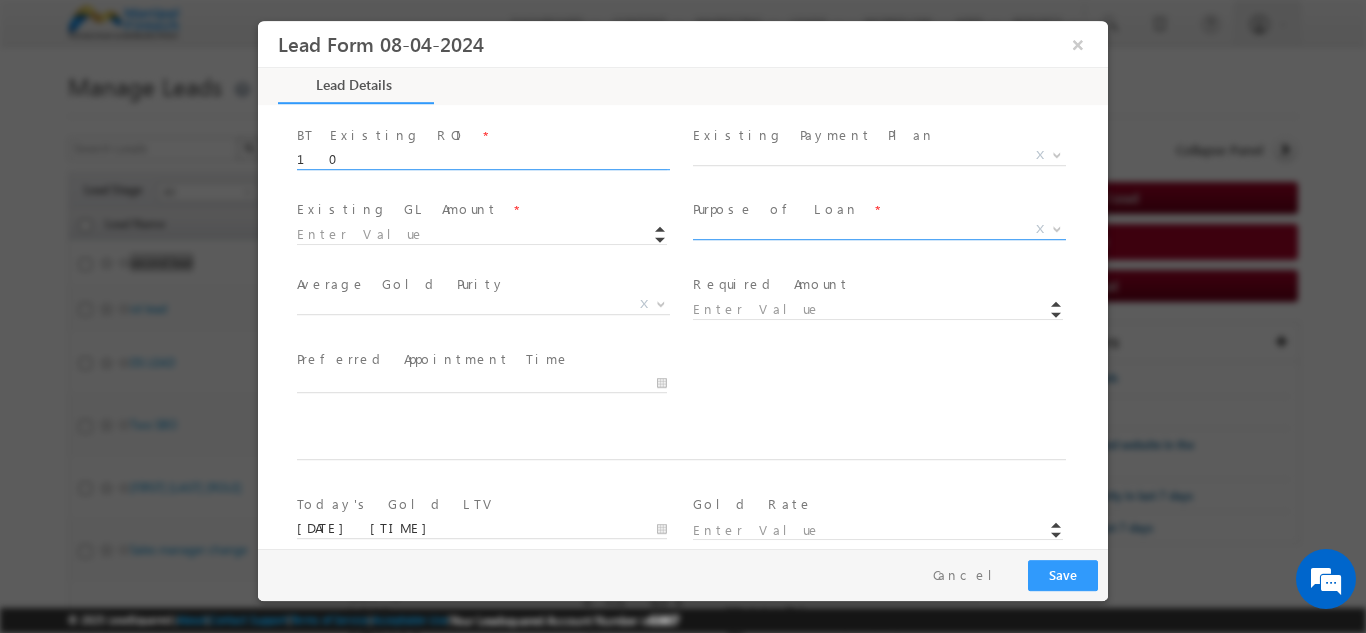 type on "10" 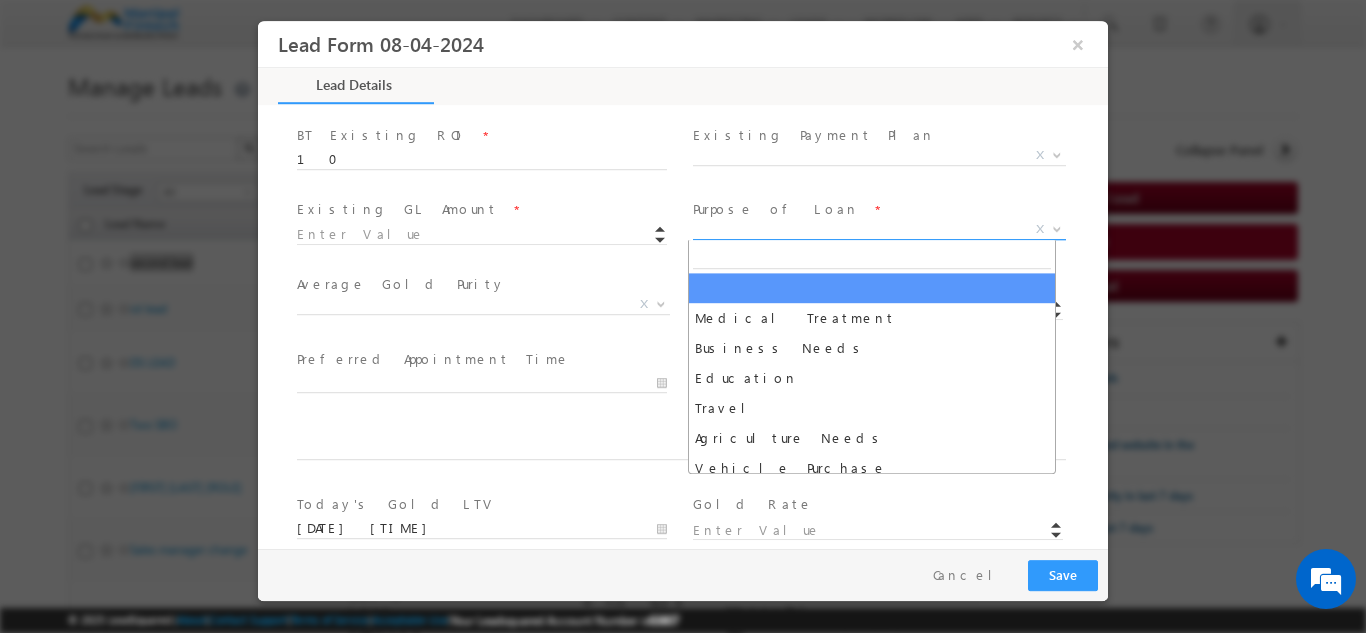 click on "X" at bounding box center (879, 229) 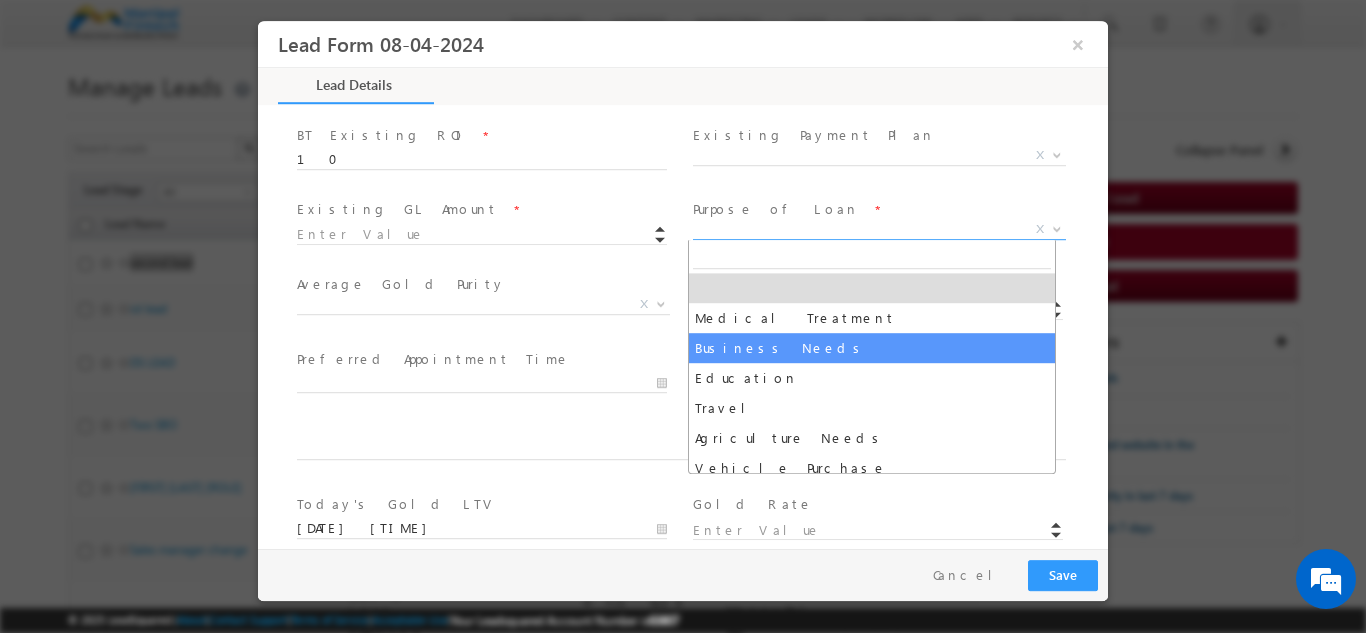 select on "Business Needs" 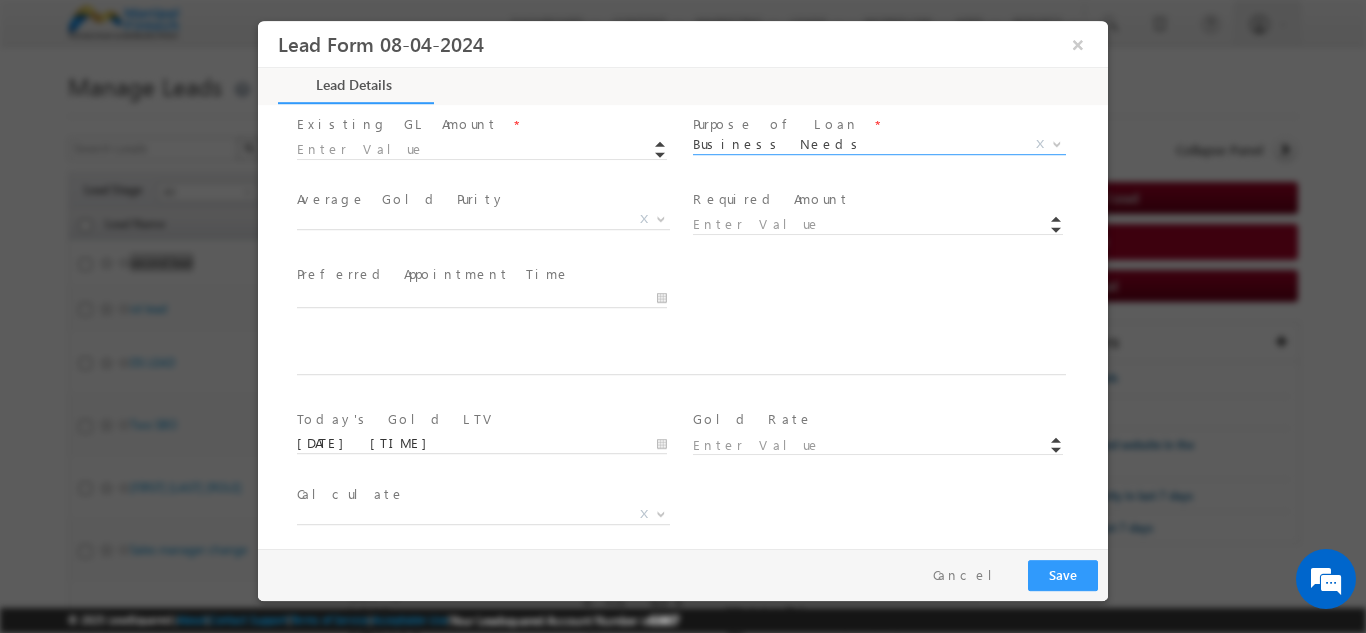 scroll, scrollTop: 938, scrollLeft: 0, axis: vertical 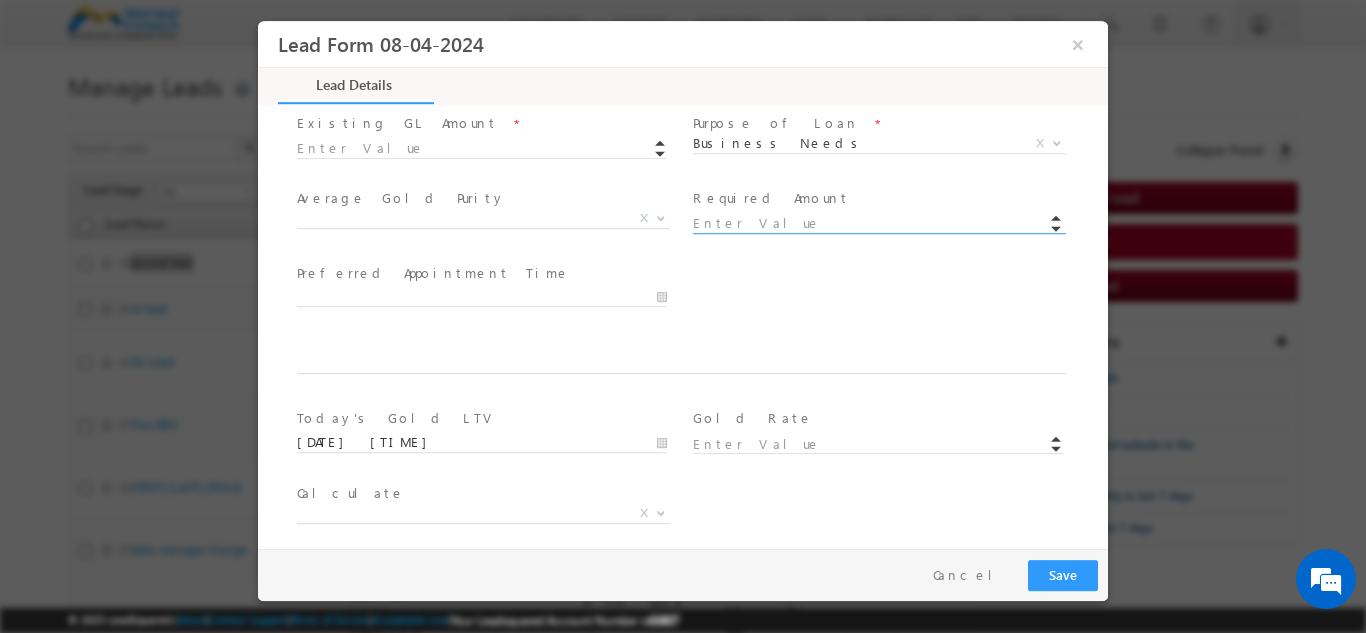 click at bounding box center (878, 223) 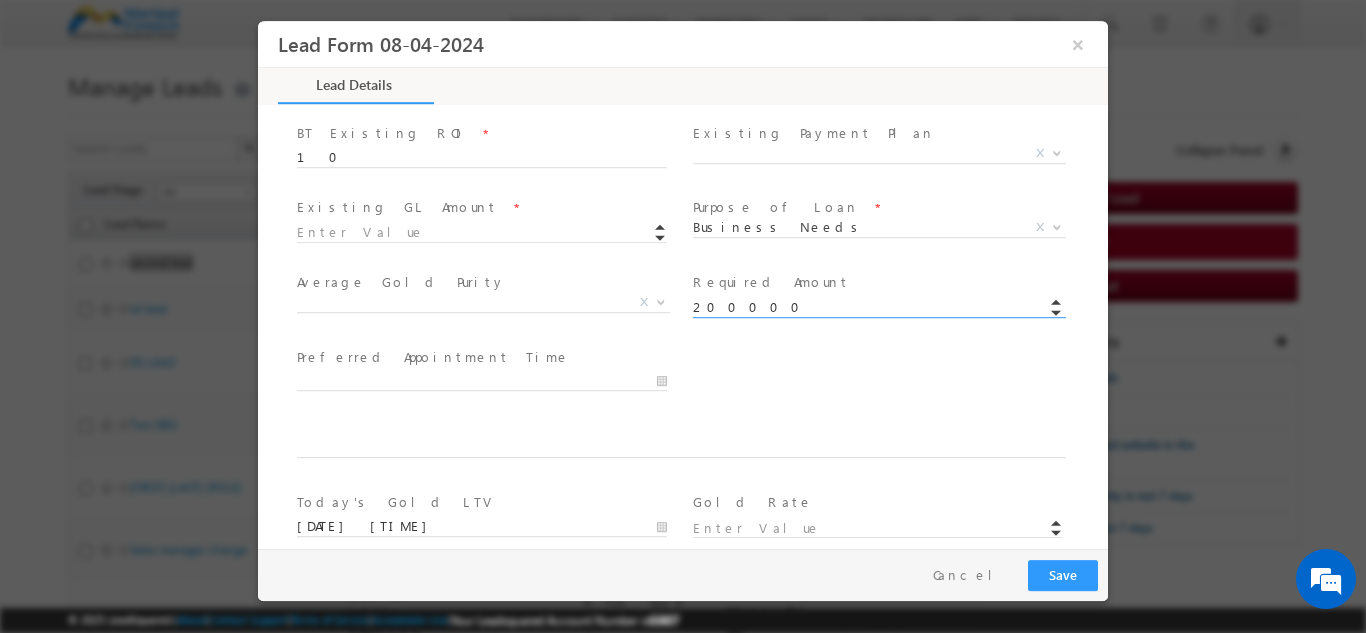 scroll, scrollTop: 855, scrollLeft: 0, axis: vertical 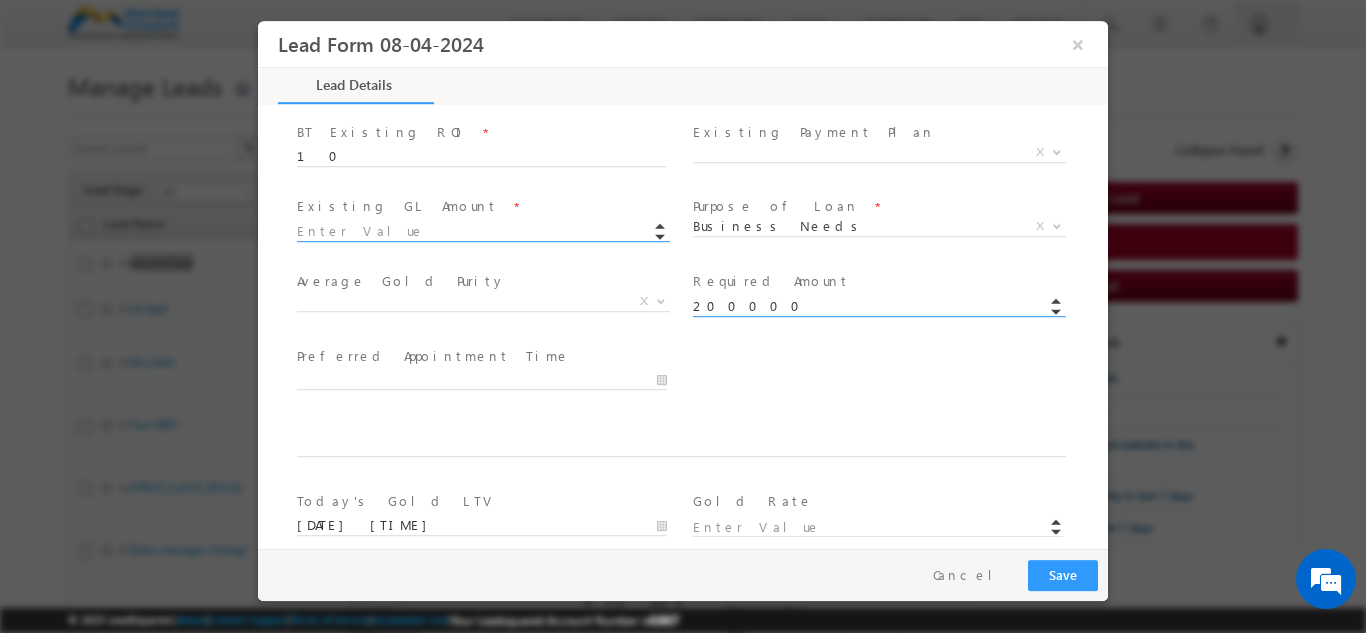 type on "200000.00" 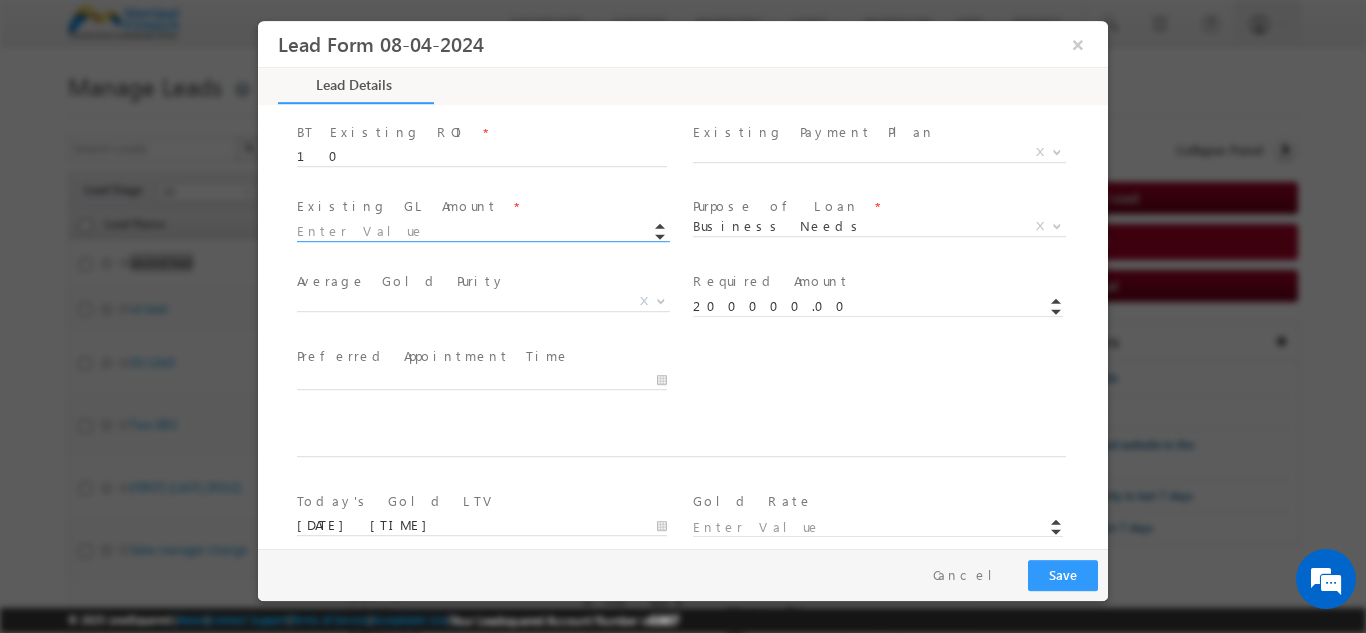 click at bounding box center [482, 231] 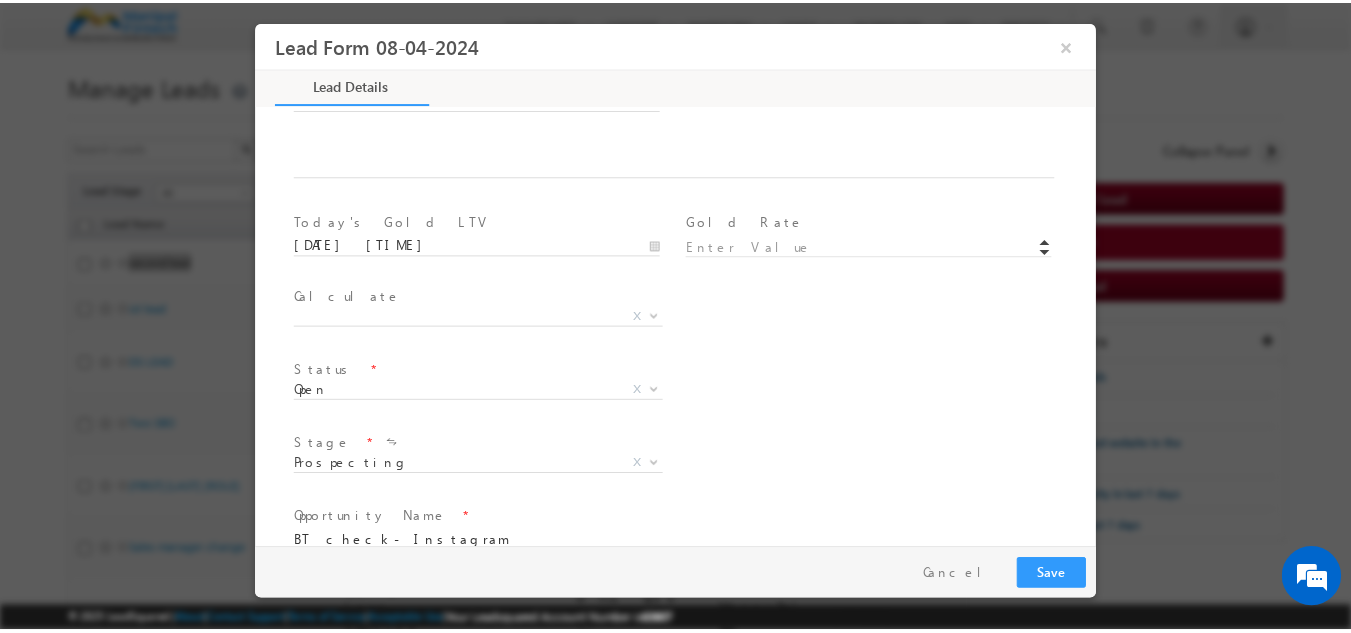 scroll, scrollTop: 1244, scrollLeft: 0, axis: vertical 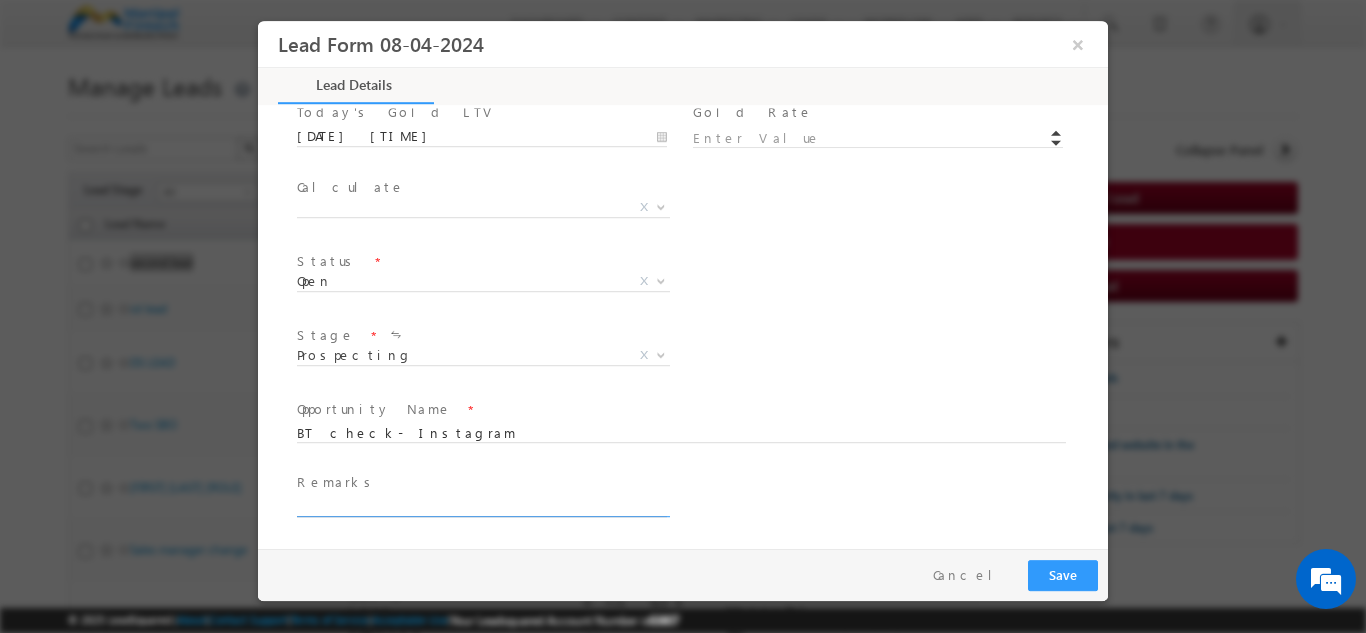 type on "200000.00" 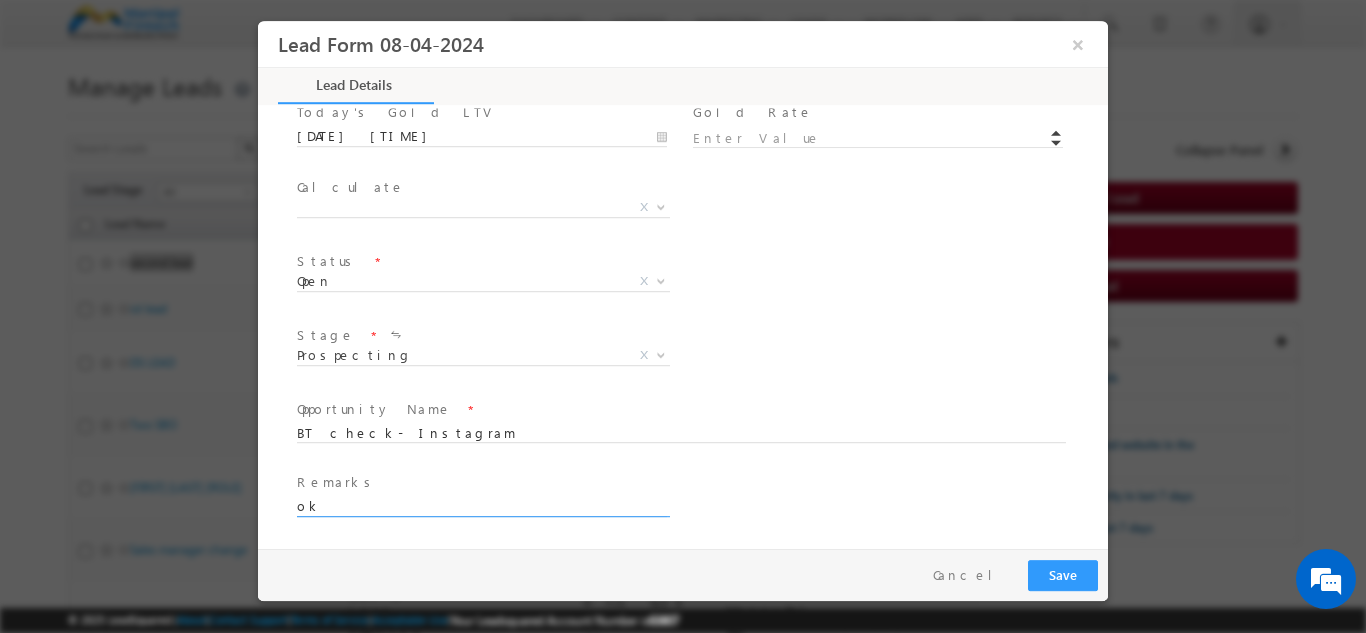 type on "ok" 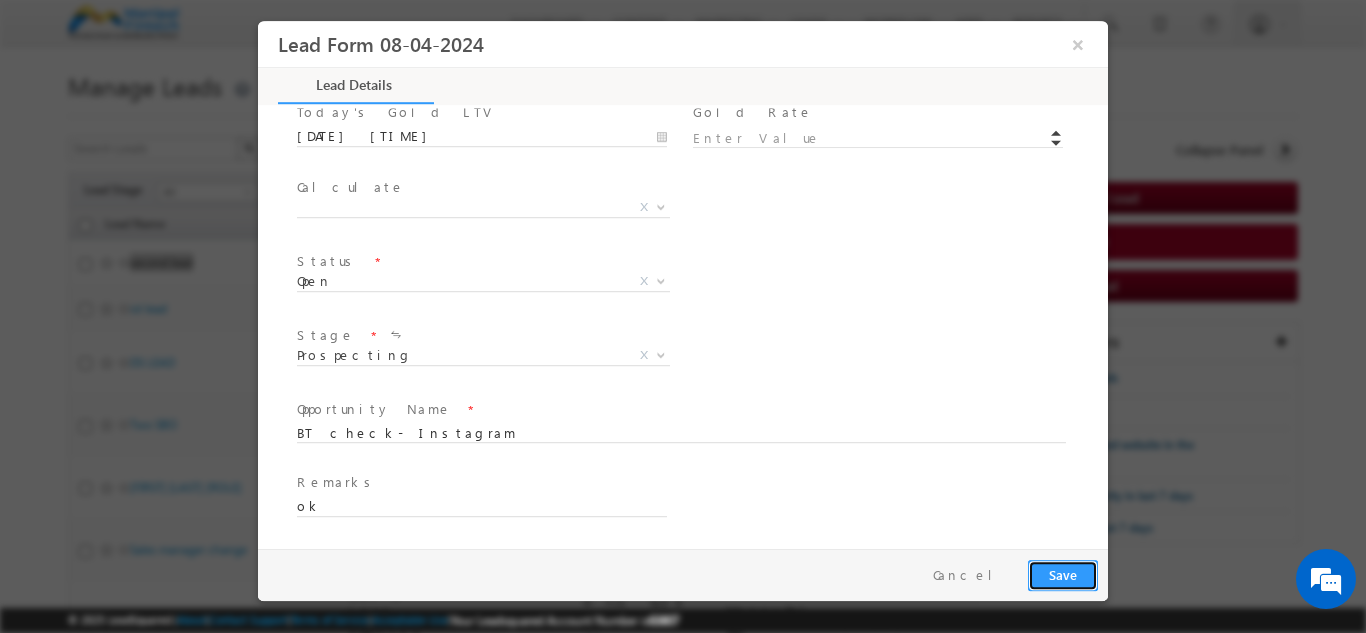 click on "Save" at bounding box center (1063, 574) 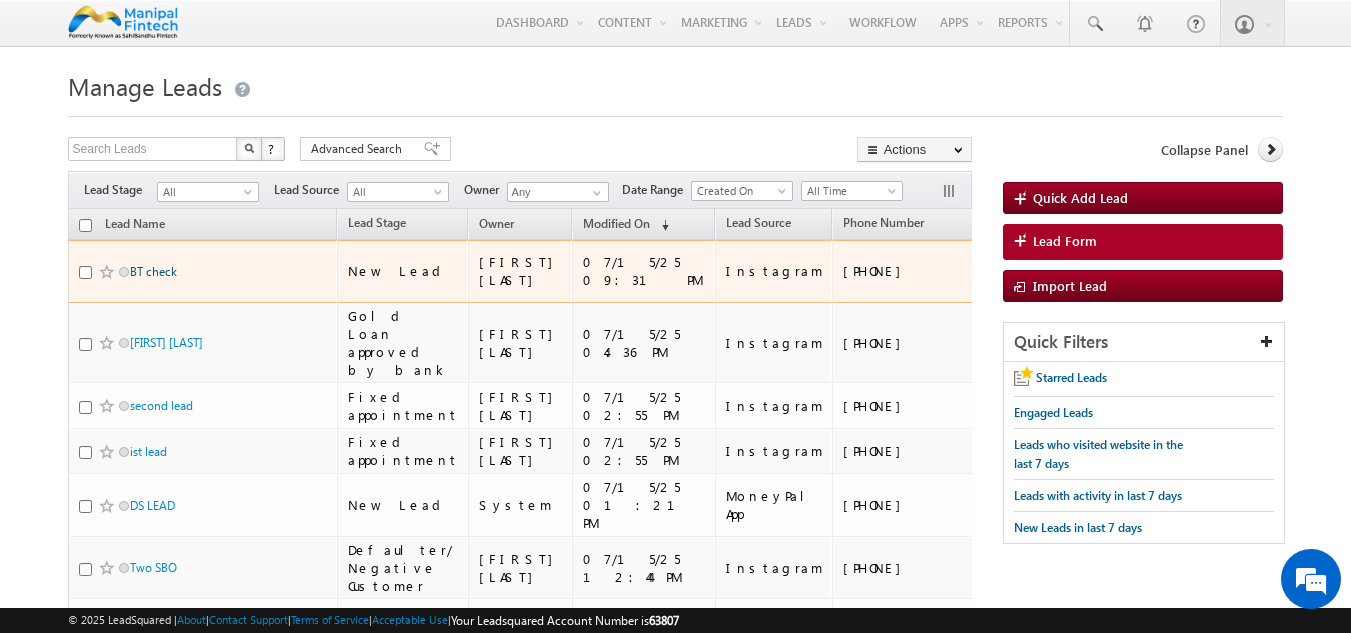 click on "BT check" at bounding box center (153, 271) 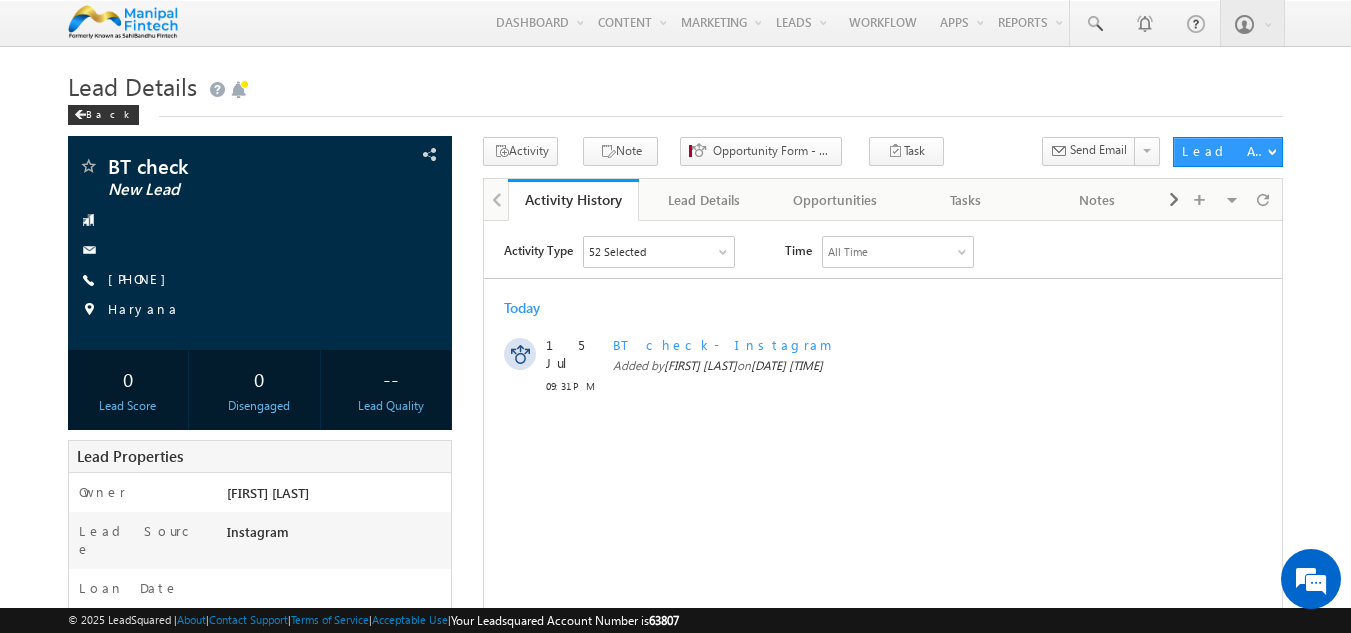 scroll, scrollTop: 0, scrollLeft: 0, axis: both 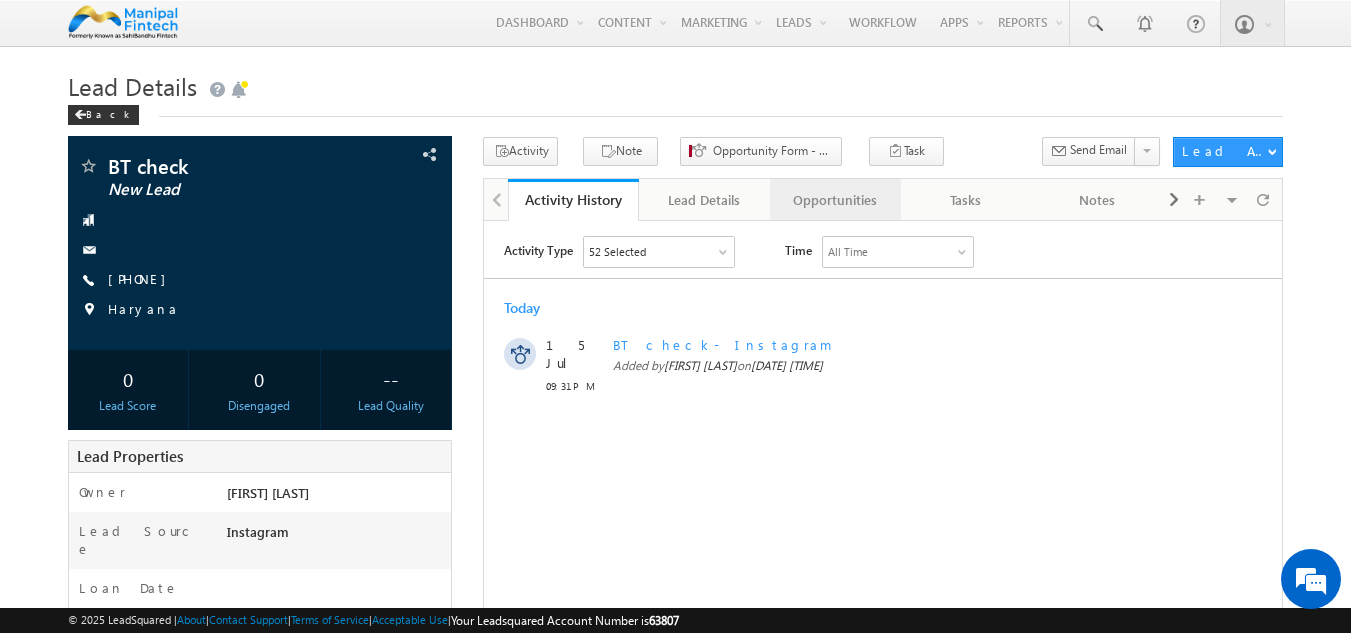 click on "Opportunities" at bounding box center (834, 200) 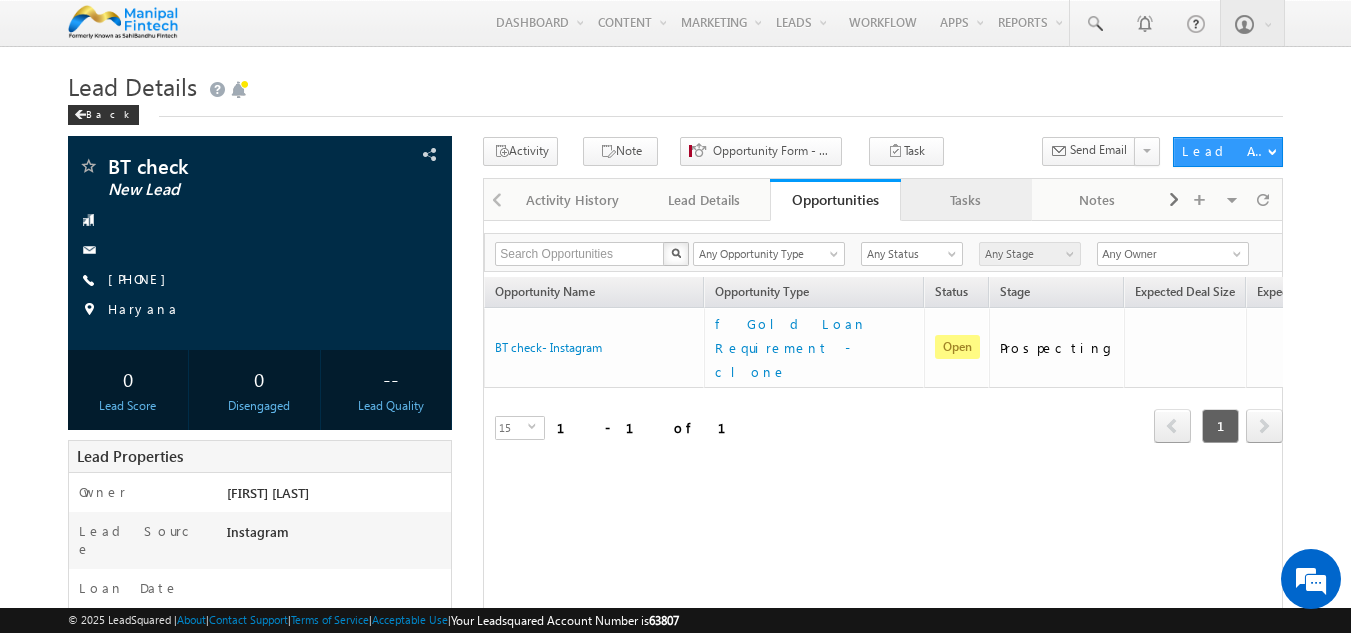 click on "Tasks" at bounding box center [965, 200] 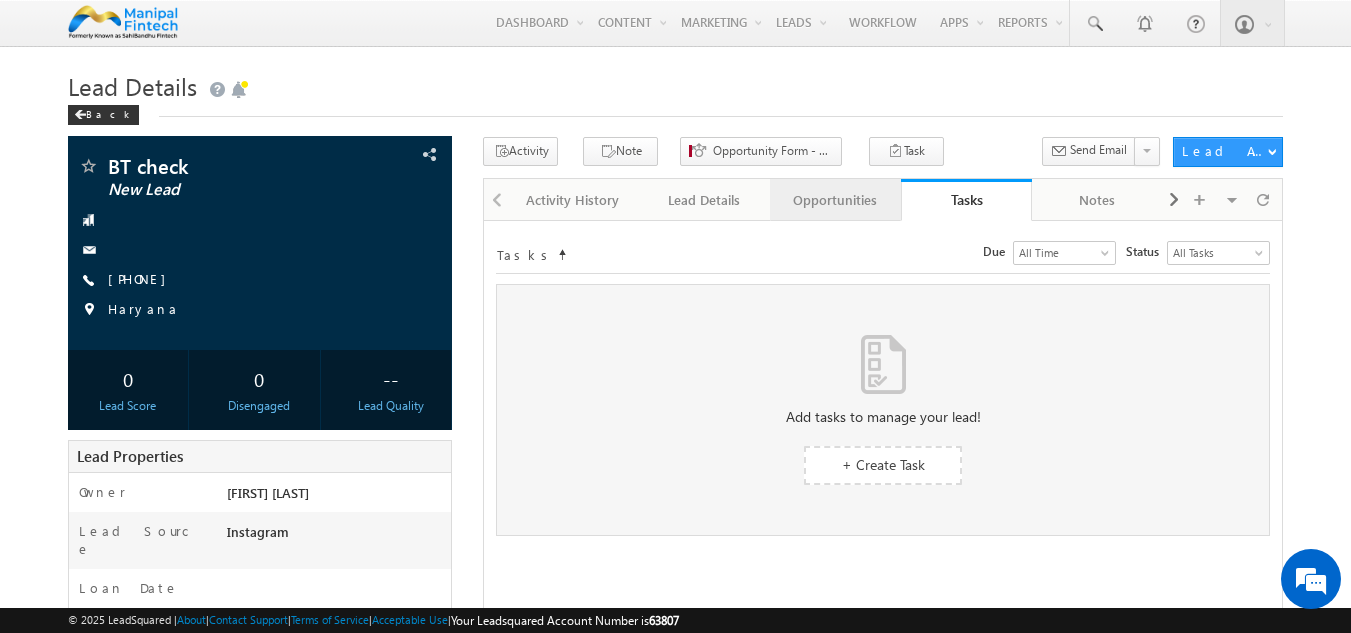 click on "Opportunities" at bounding box center (834, 200) 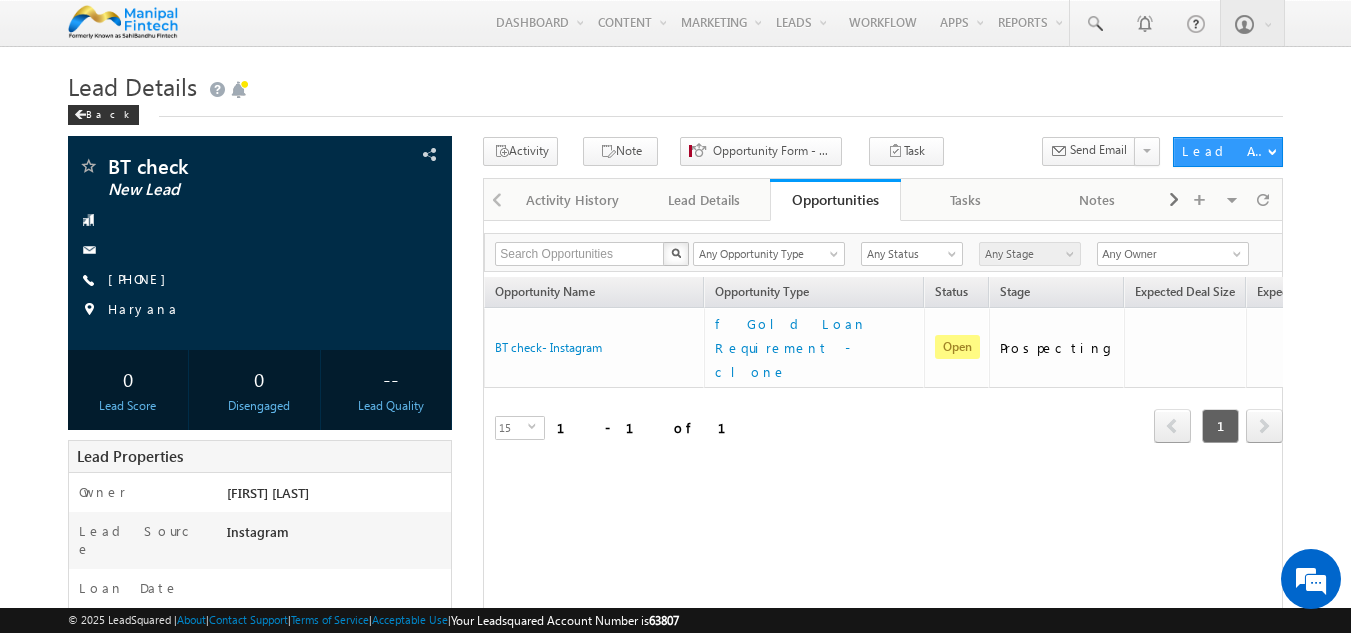scroll, scrollTop: 0, scrollLeft: 0, axis: both 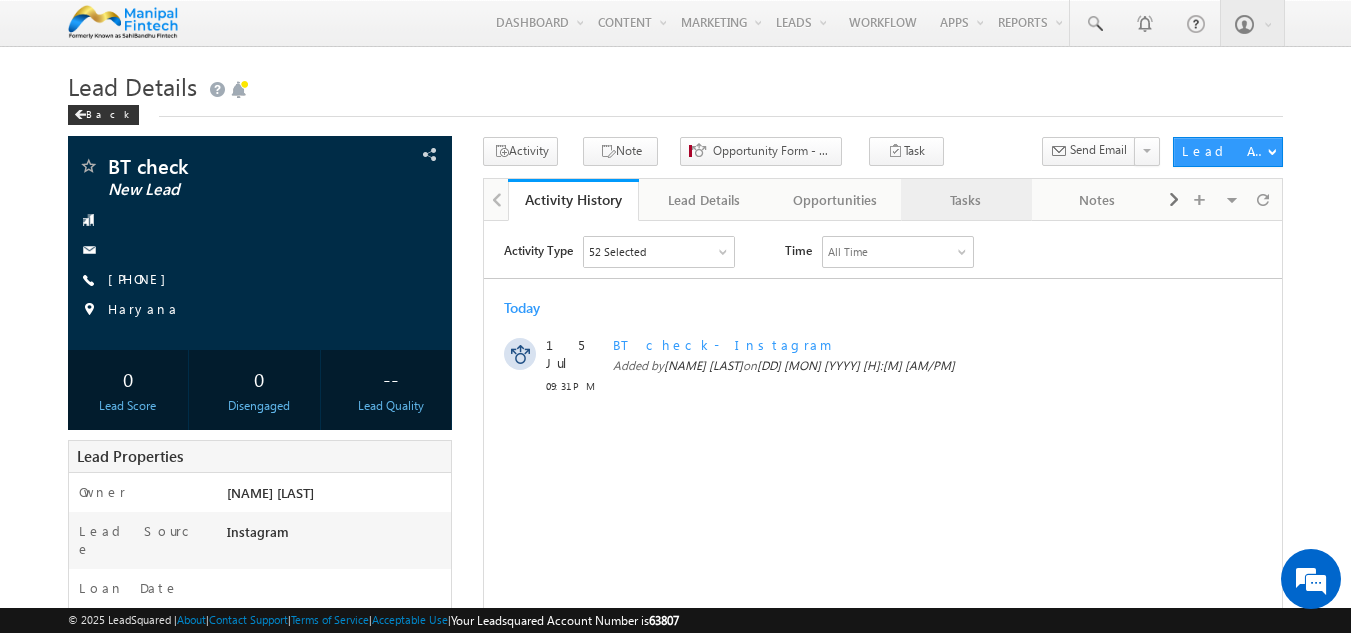 click on "Tasks" at bounding box center [965, 200] 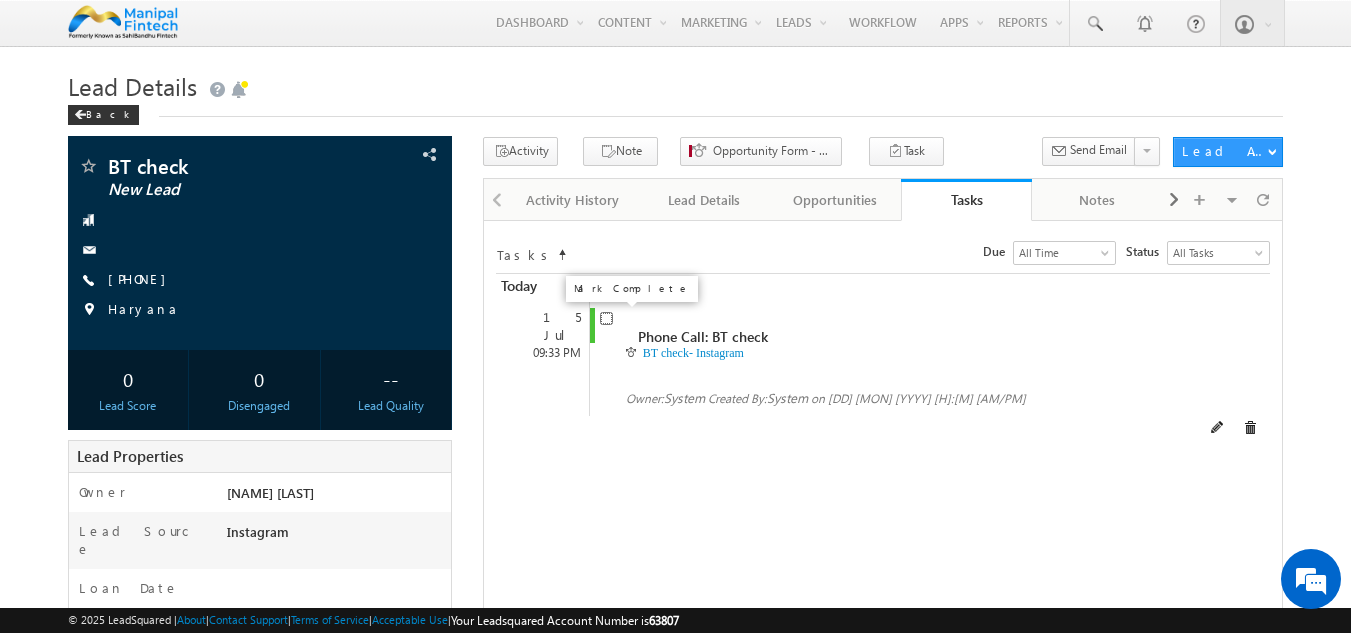 click at bounding box center (606, 318) 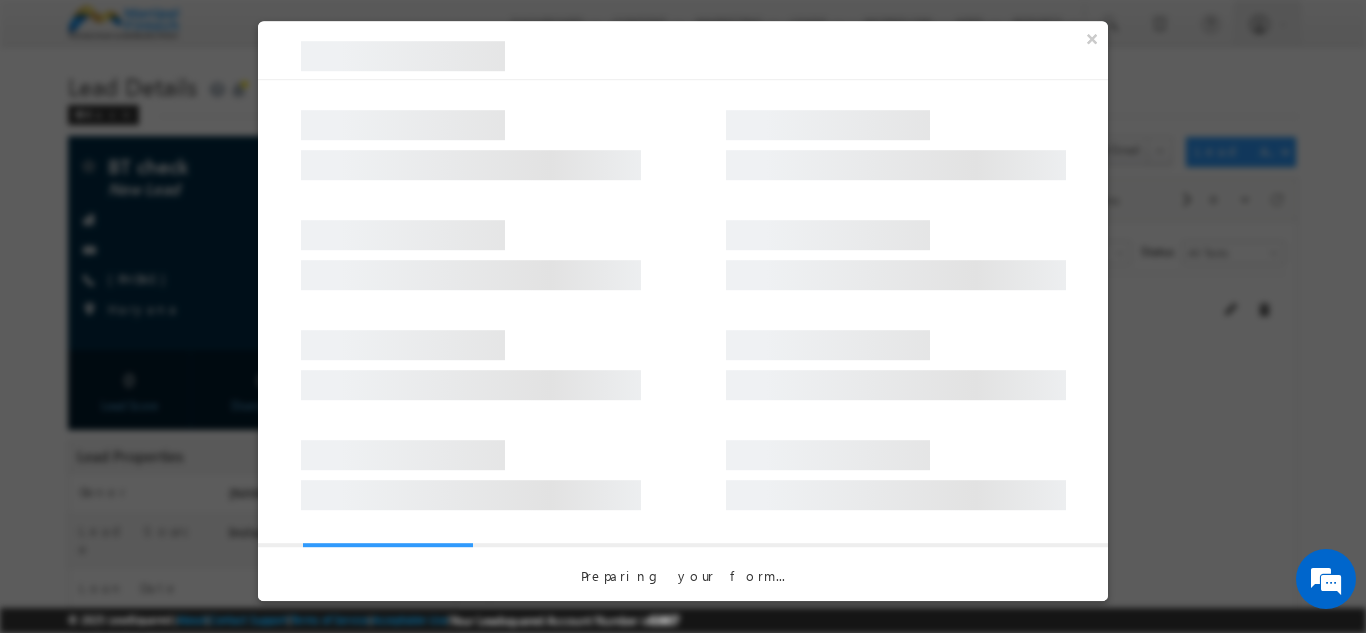 scroll, scrollTop: 0, scrollLeft: 0, axis: both 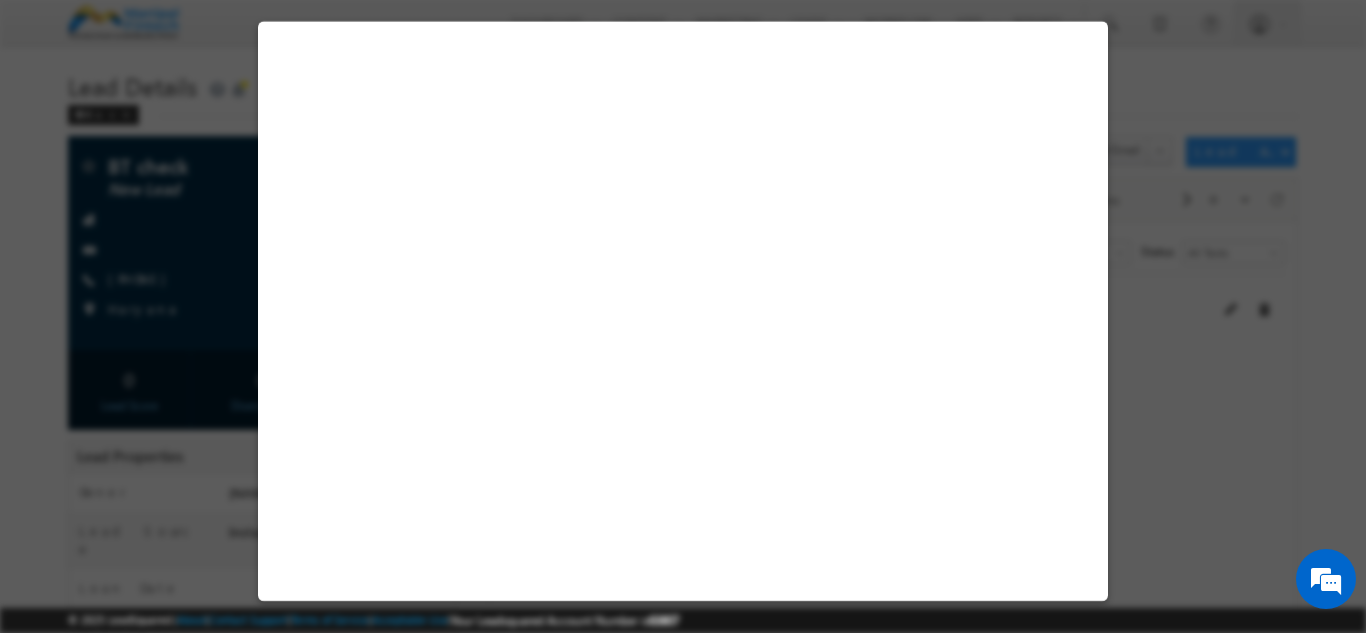 select on "Male" 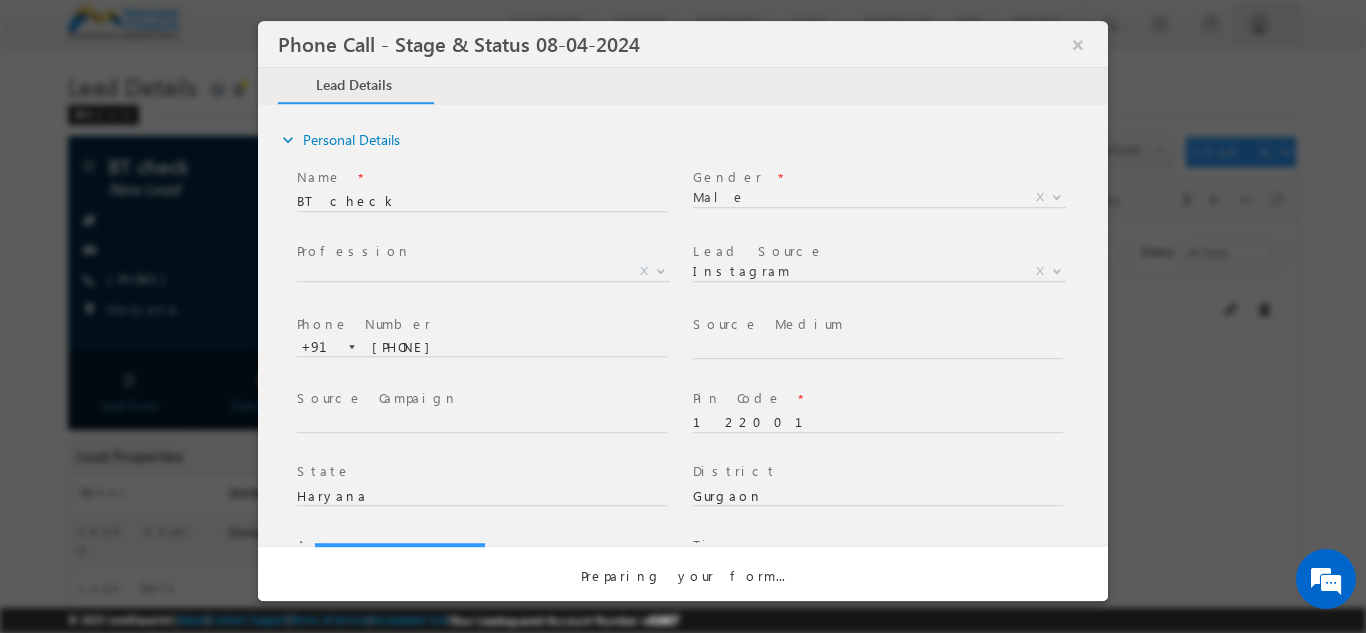 select on "Open" 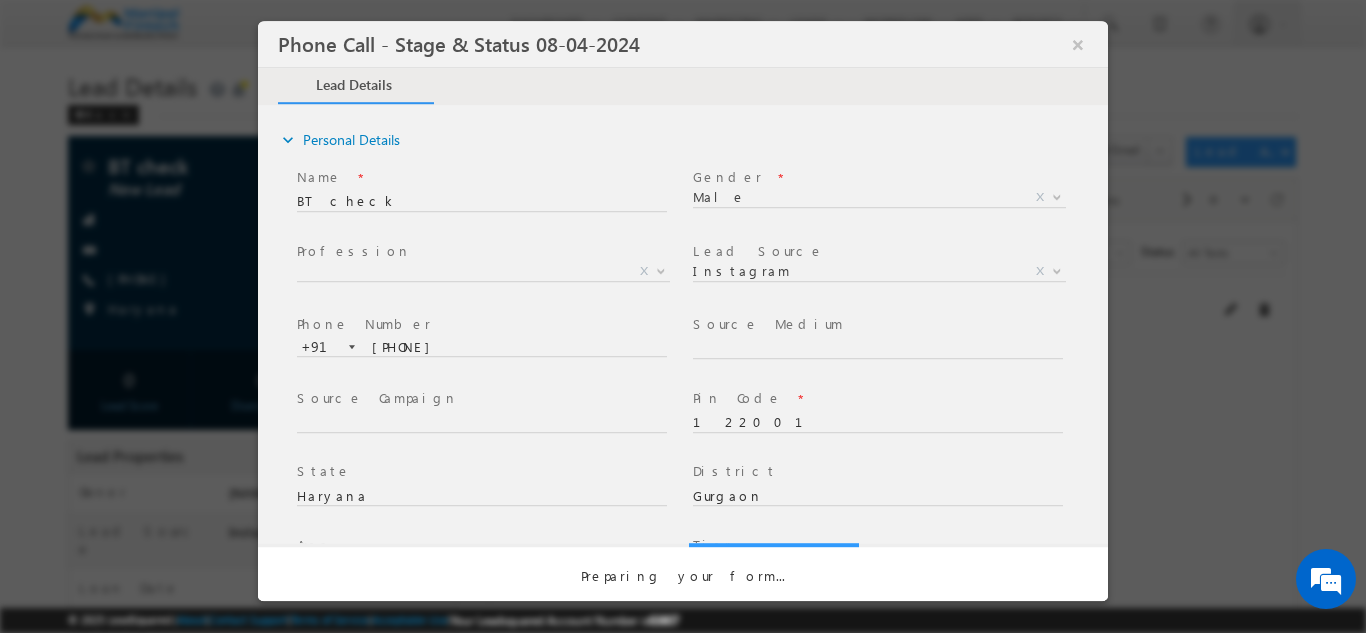 scroll, scrollTop: 0, scrollLeft: 0, axis: both 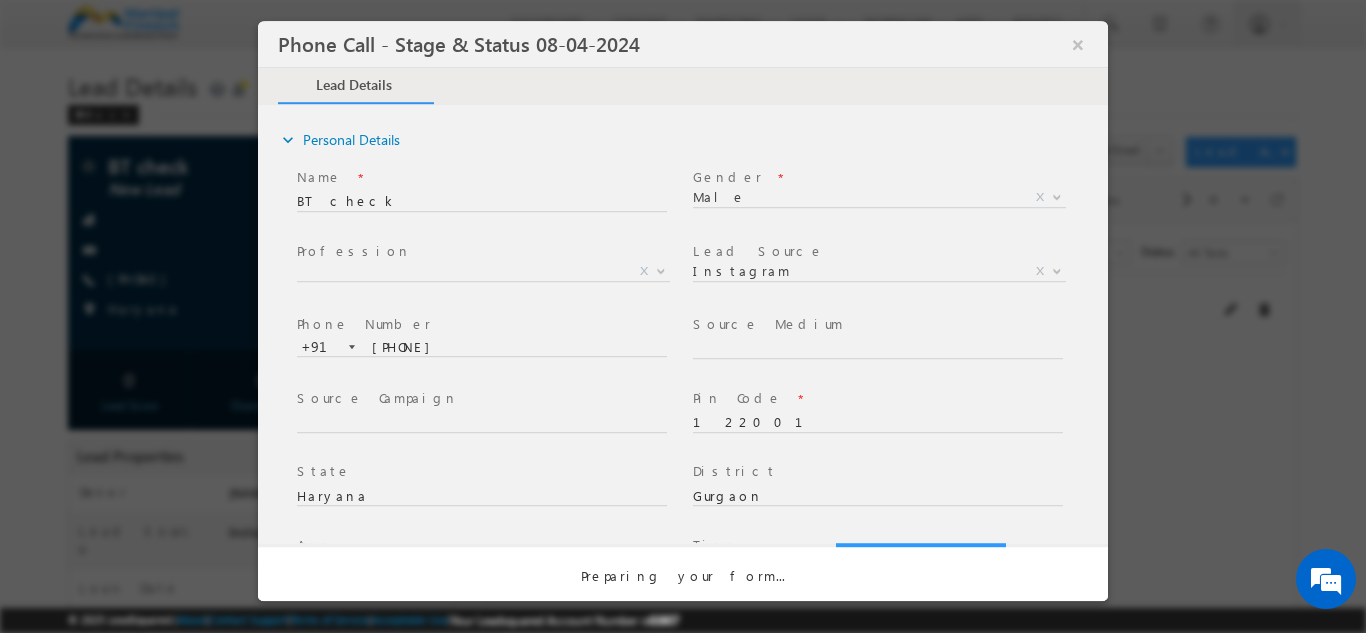 select on "Fresh Lead" 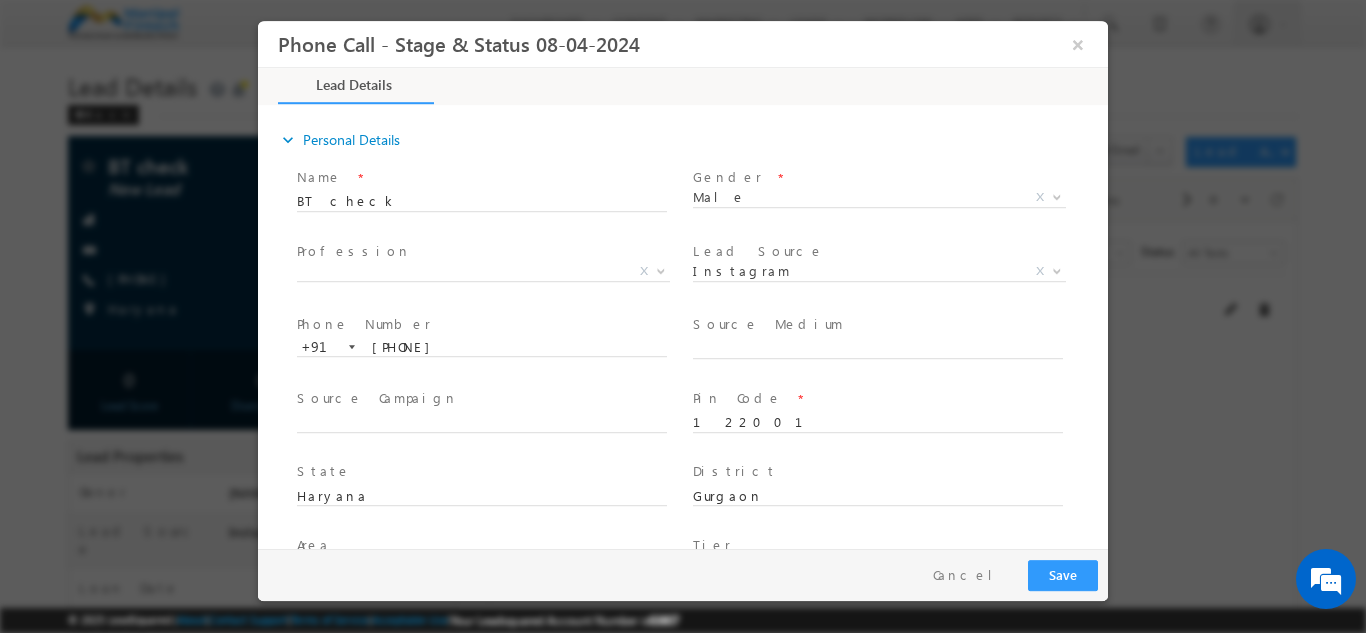 type on "07/15/25 9:32 PM" 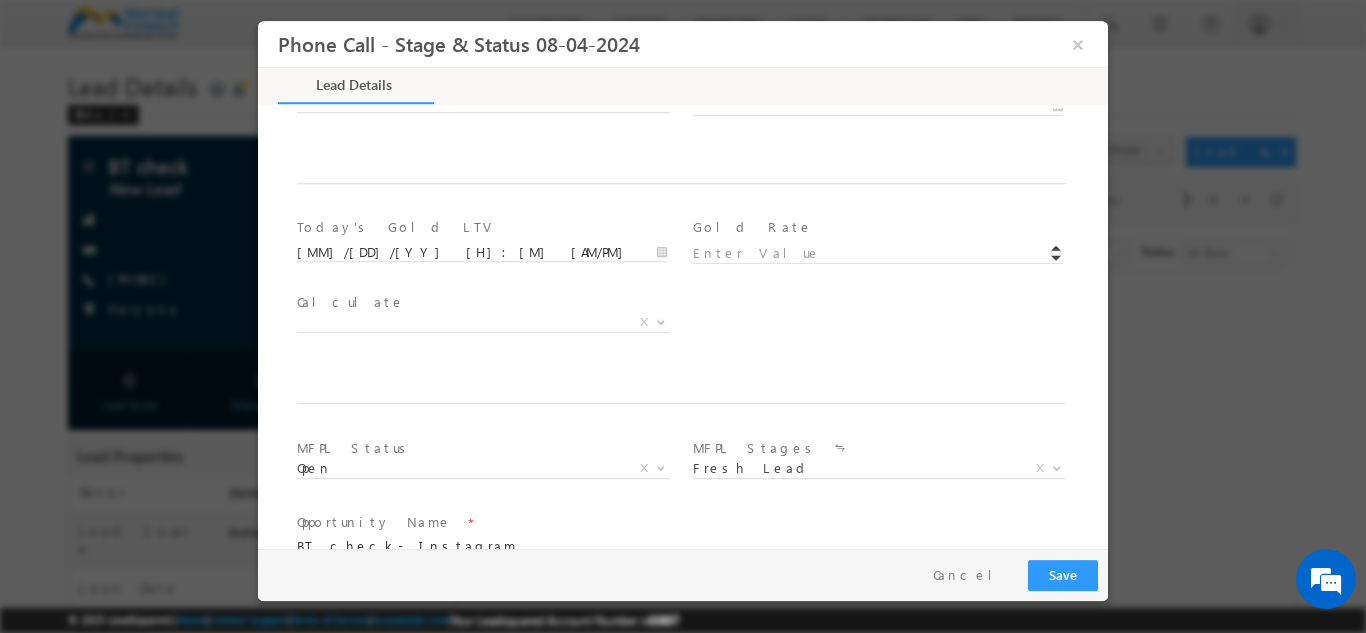 scroll, scrollTop: 1095, scrollLeft: 0, axis: vertical 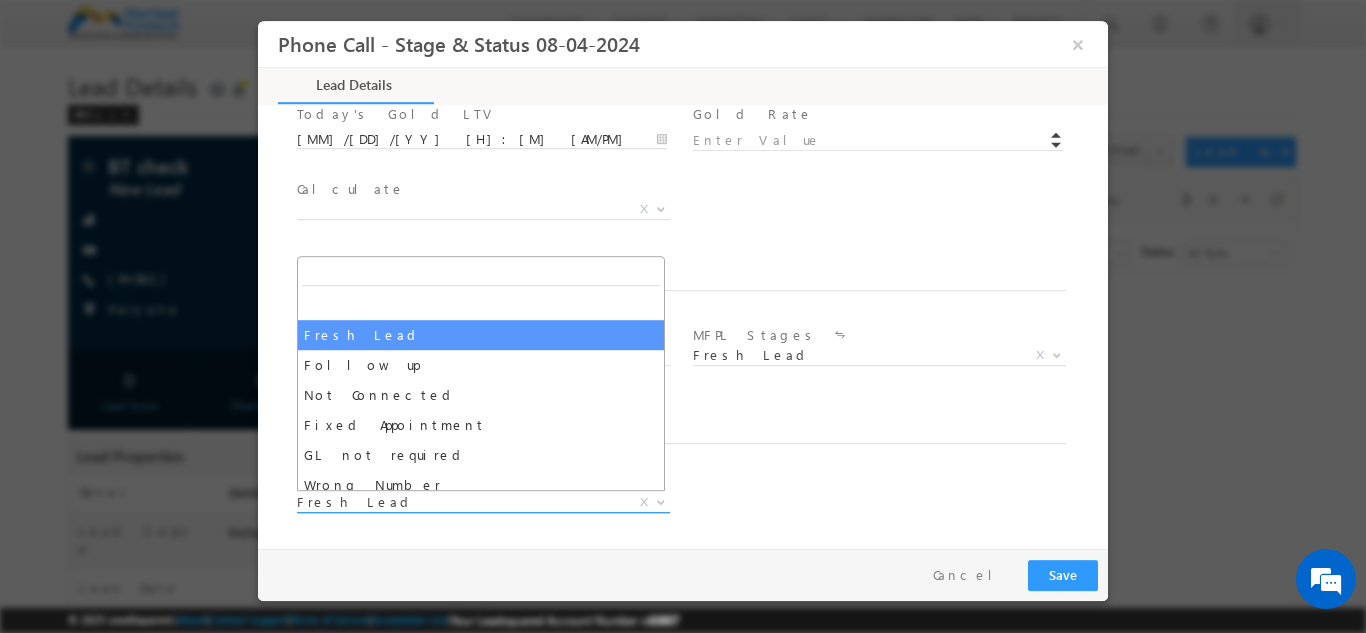 click on "Fresh Lead" at bounding box center [459, 501] 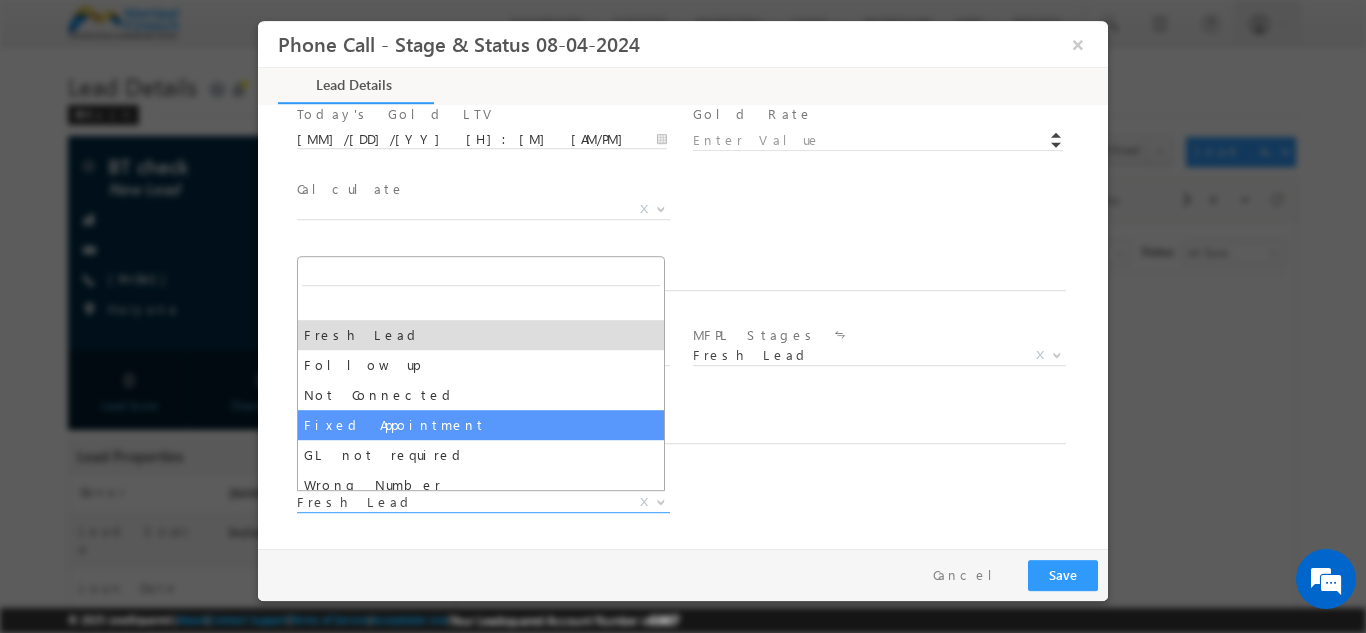 select on "Fixed Appointment" 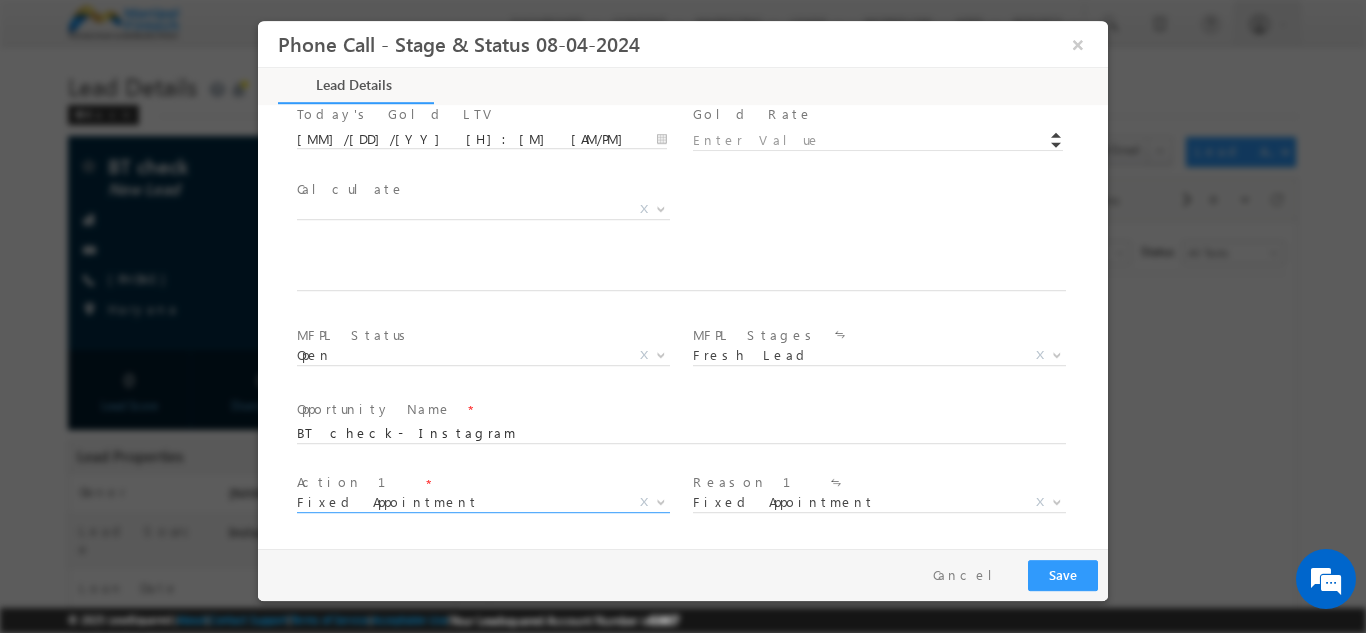 scroll, scrollTop: 1243, scrollLeft: 0, axis: vertical 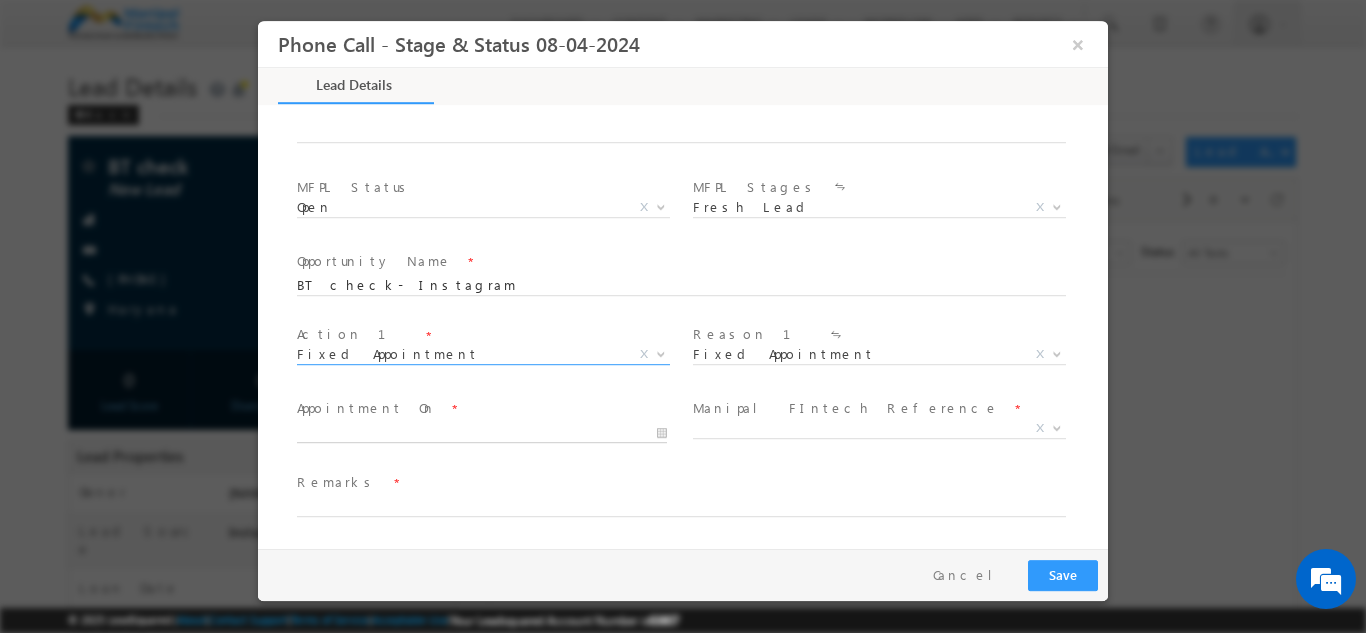 type on "07/15/25 9:33 PM" 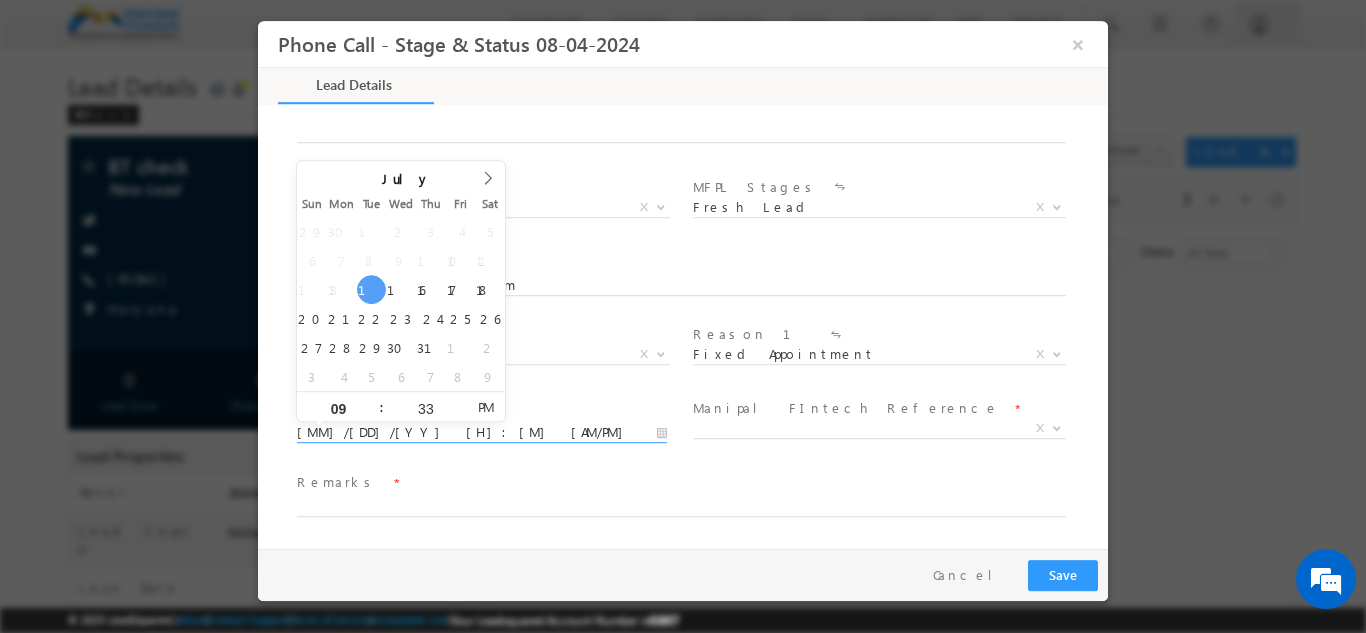 click on "07/15/25 9:33 PM" at bounding box center (482, 432) 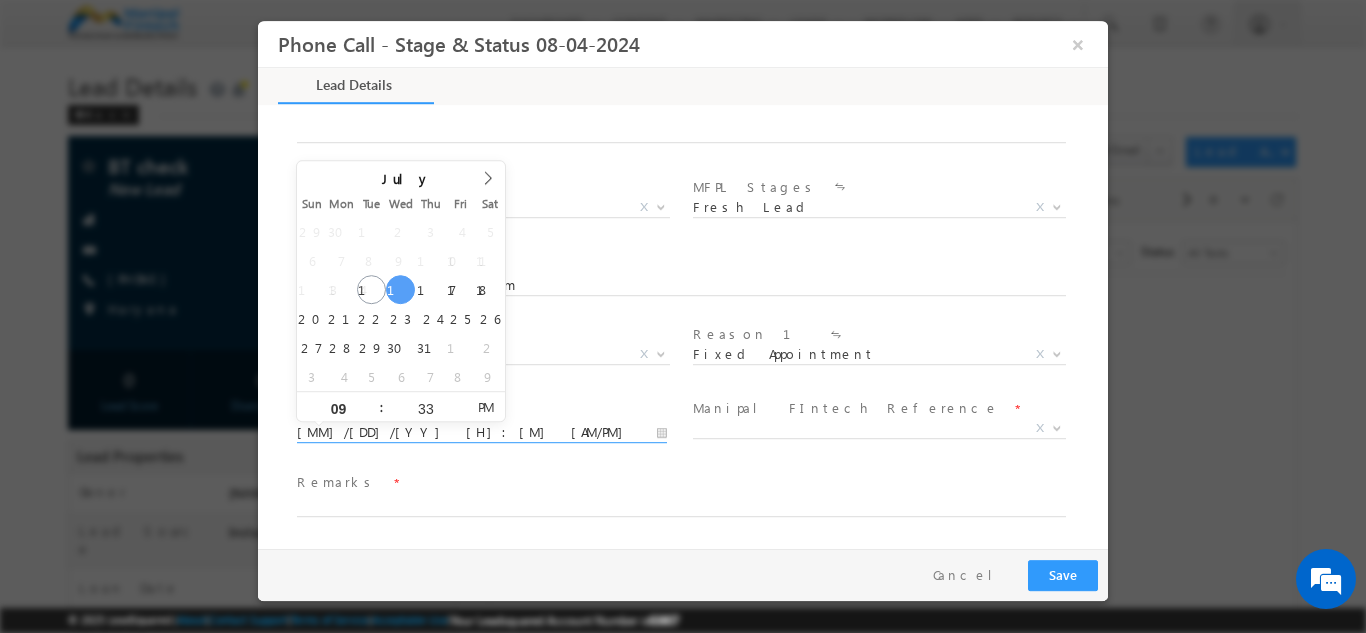 type on "07/16/25 9:33 AM" 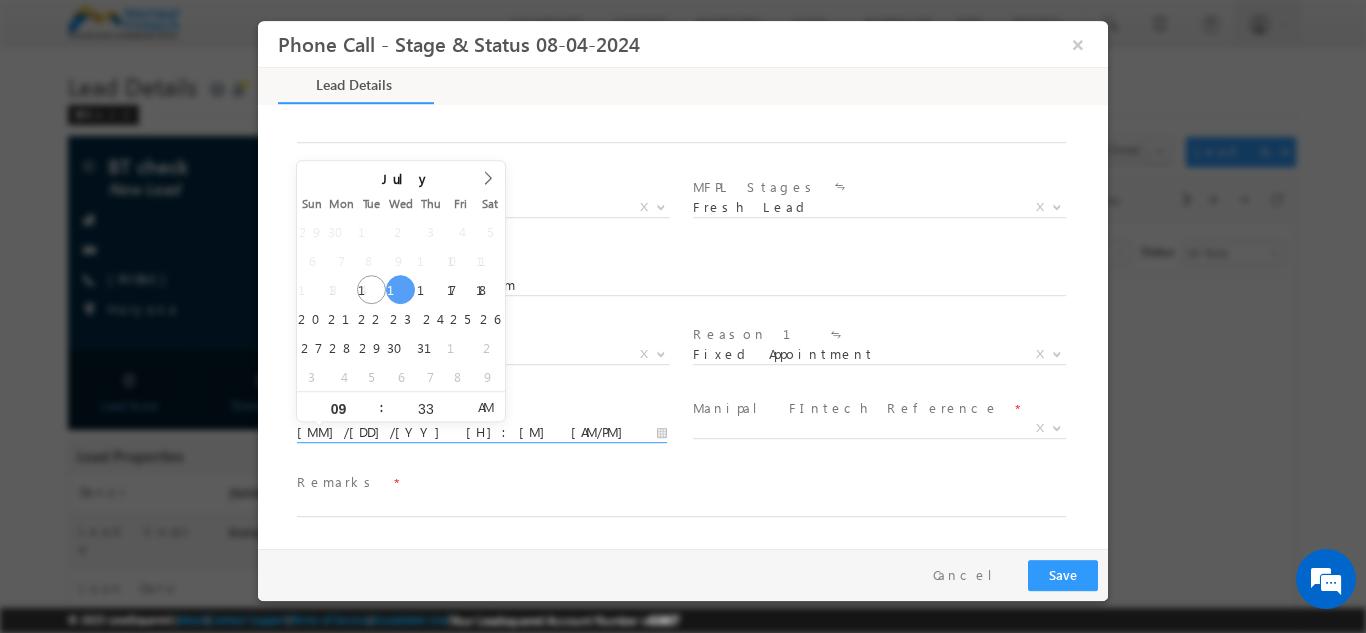click on "AM" at bounding box center (485, 406) 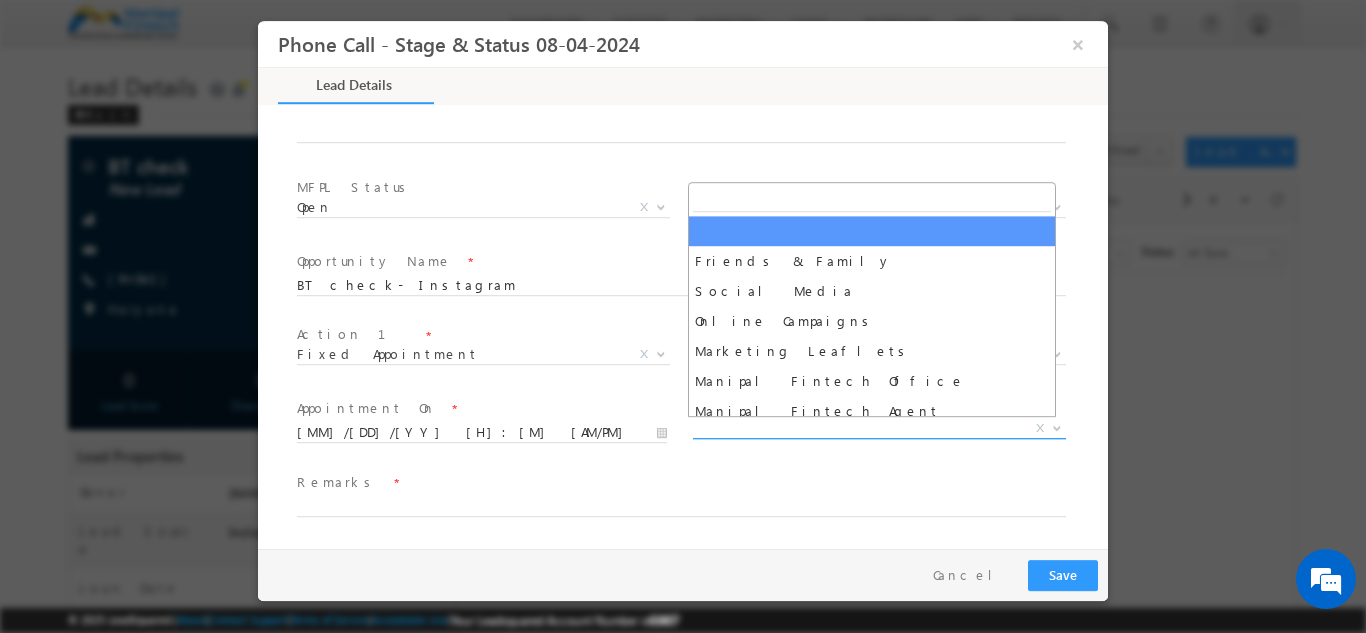 click on "X" at bounding box center (879, 428) 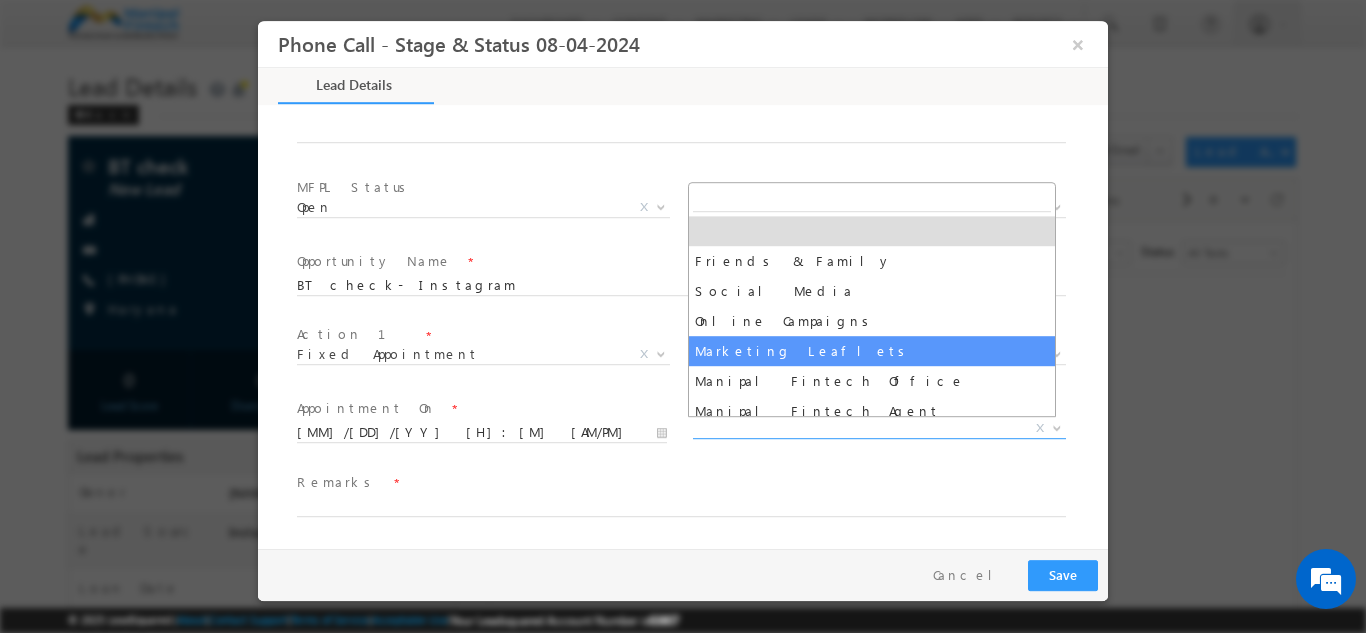 select on "Marketing Leaflets" 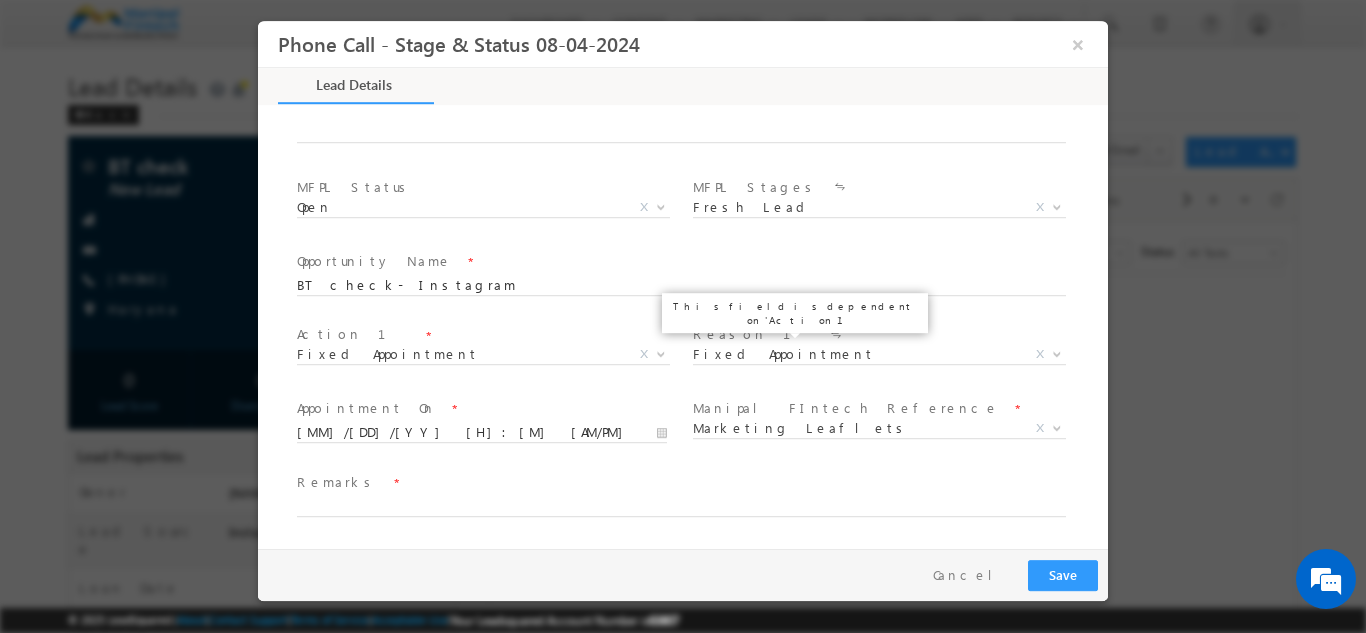 click at bounding box center [836, 334] 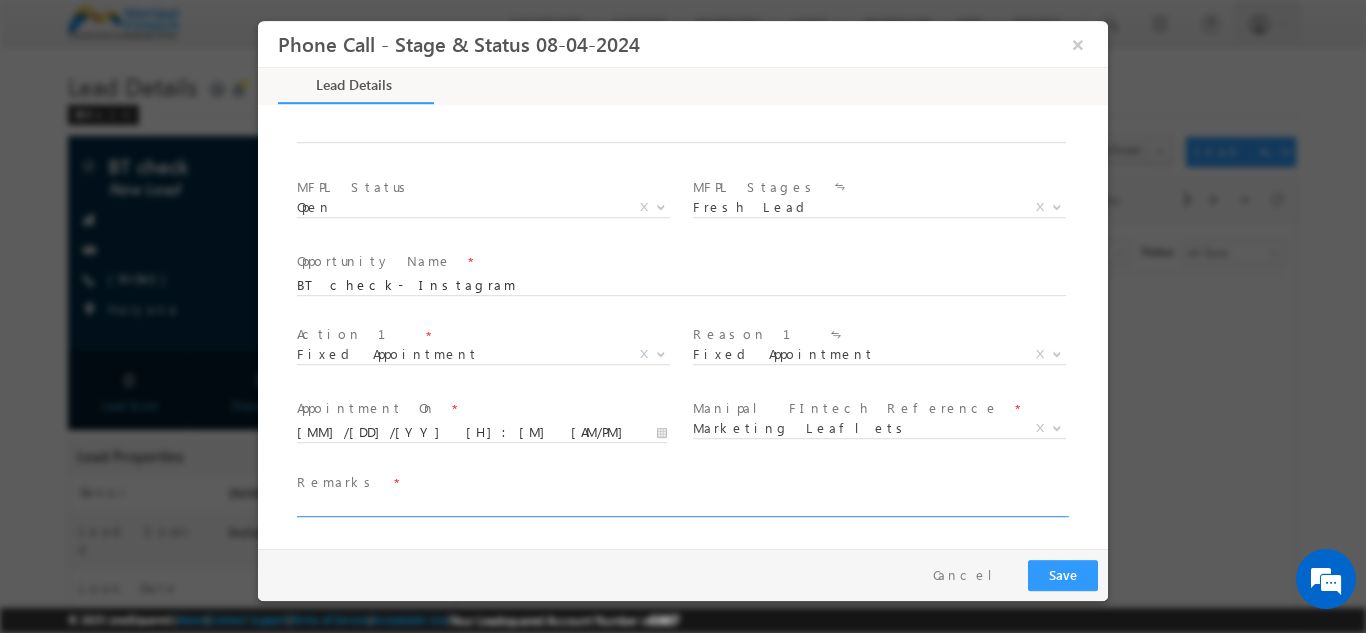 click at bounding box center [681, 506] 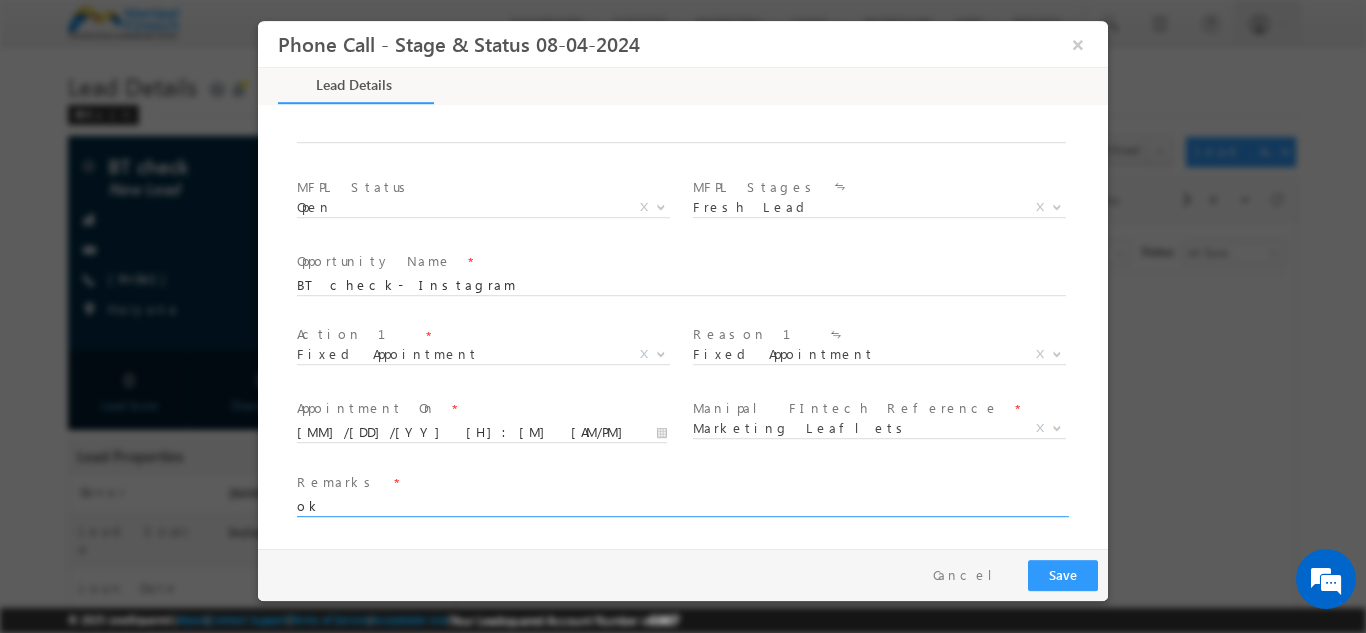 type on "ok" 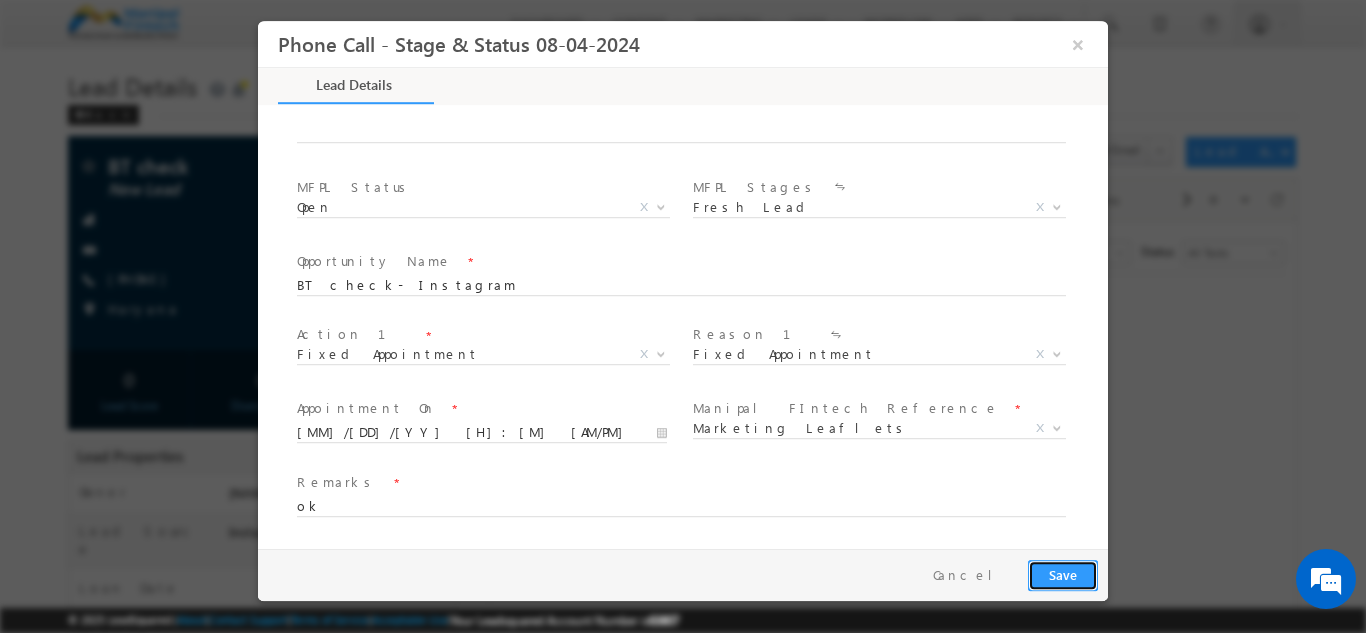 click on "Save" at bounding box center [1063, 574] 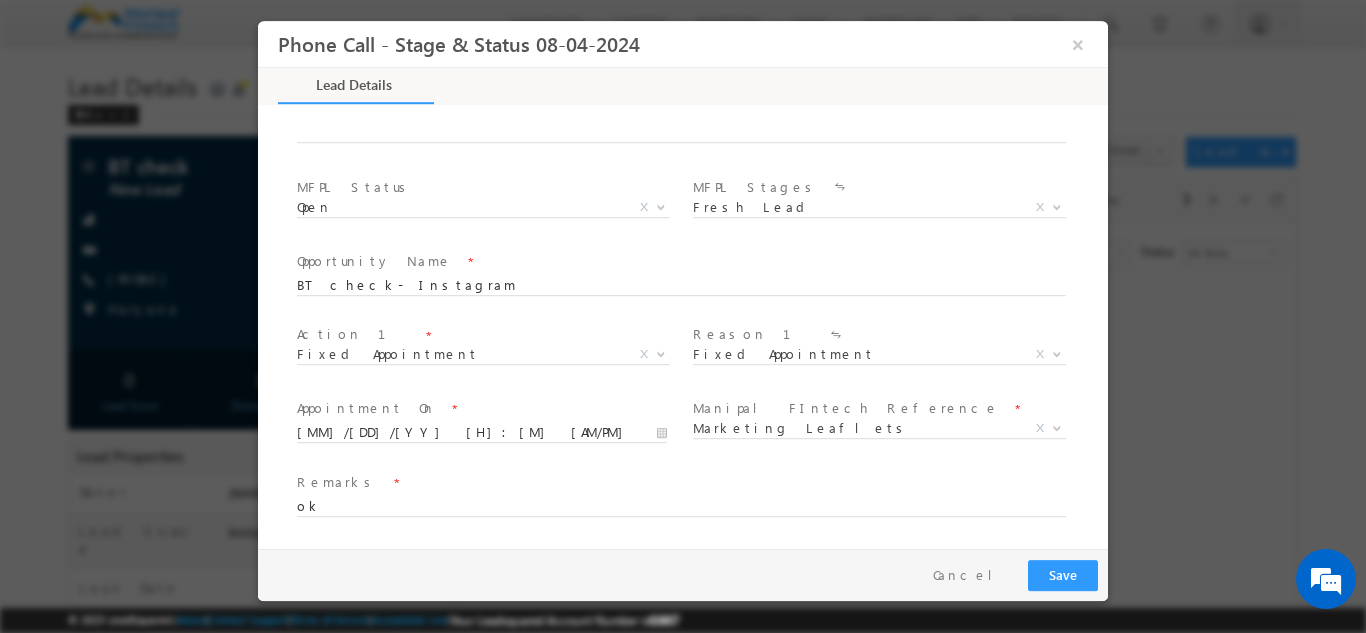 scroll, scrollTop: 534, scrollLeft: 0, axis: vertical 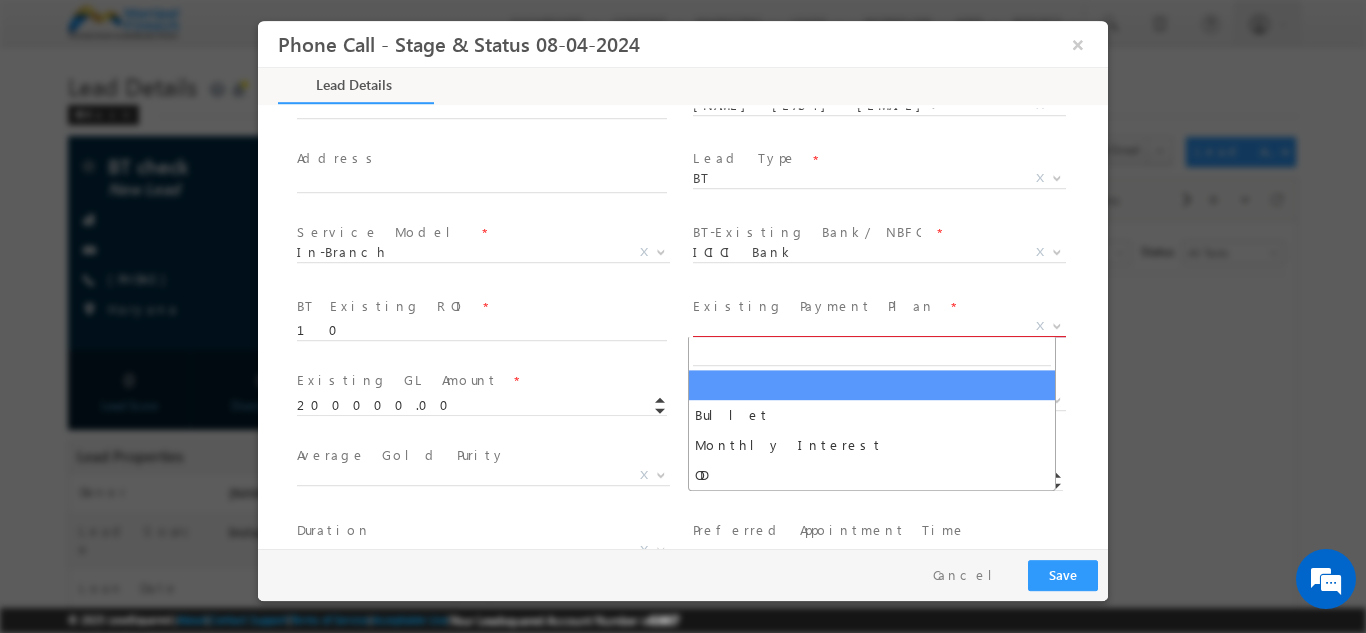 click on "X" at bounding box center (879, 326) 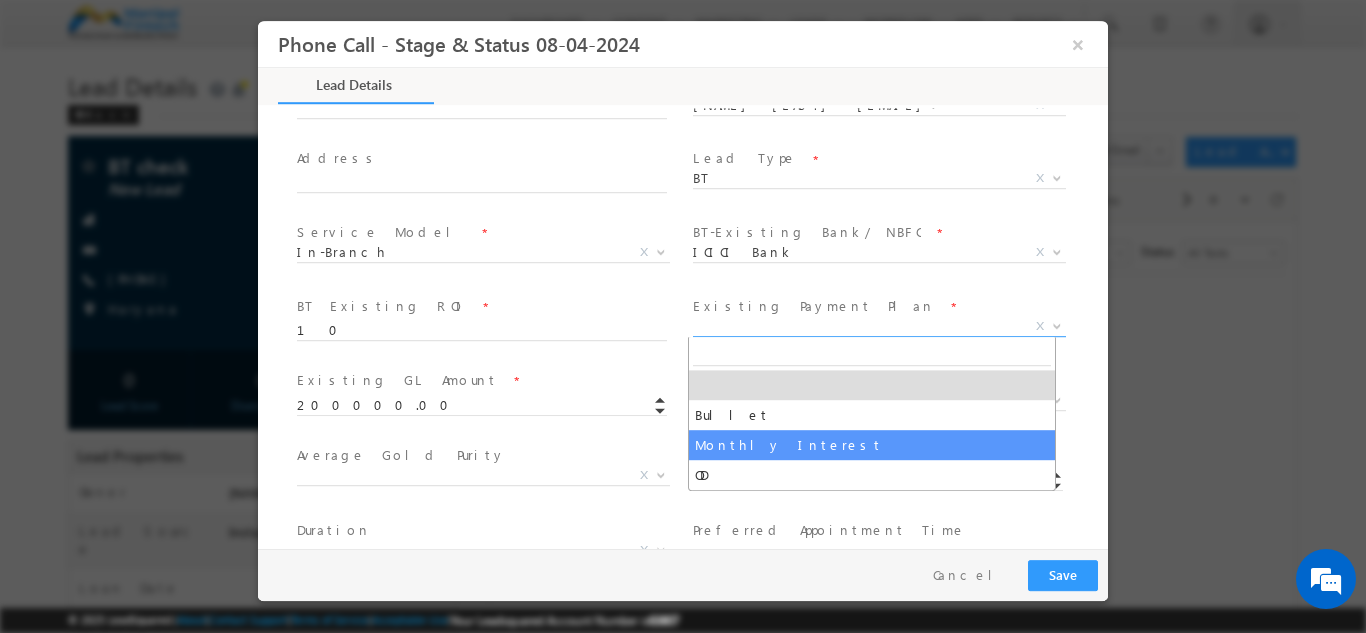 select on "Monthly Interest" 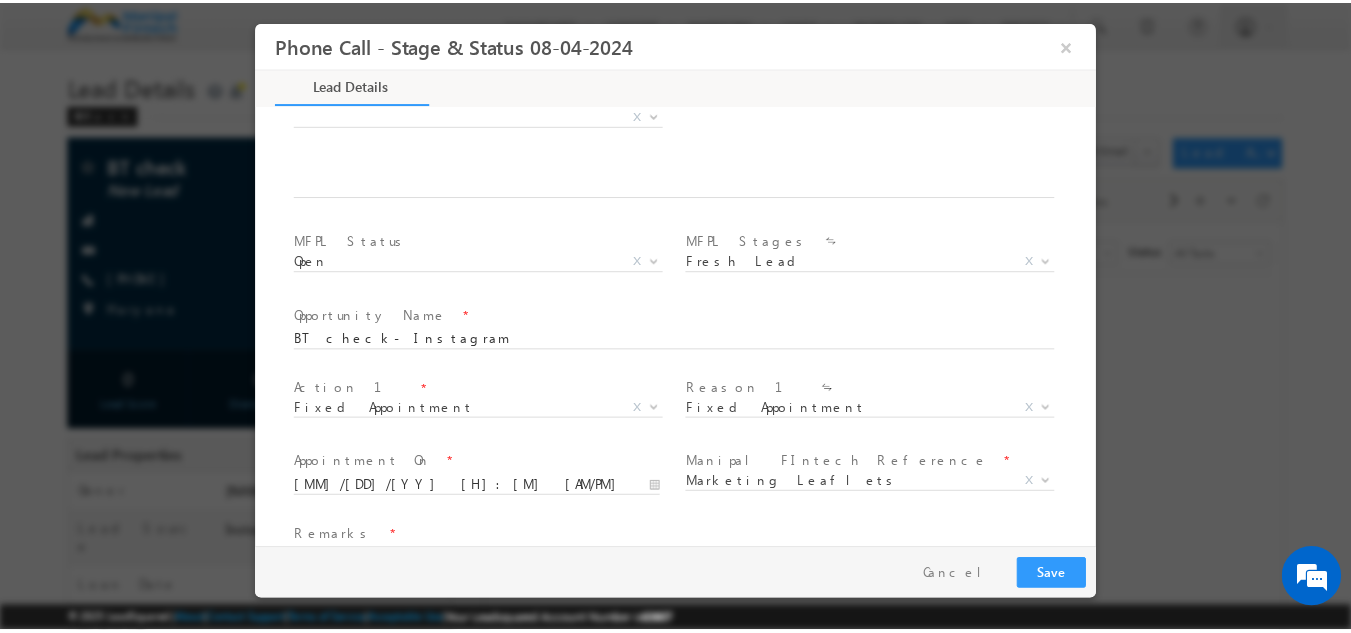 scroll, scrollTop: 1243, scrollLeft: 0, axis: vertical 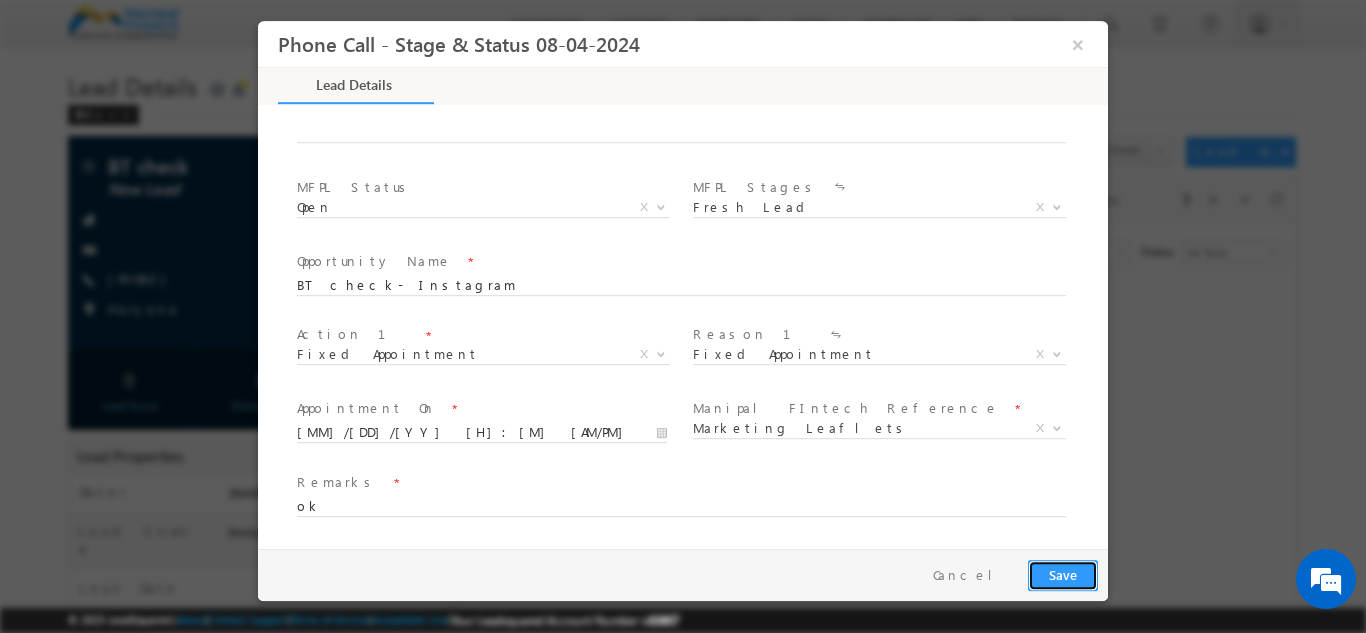 click on "Save" at bounding box center (1063, 574) 